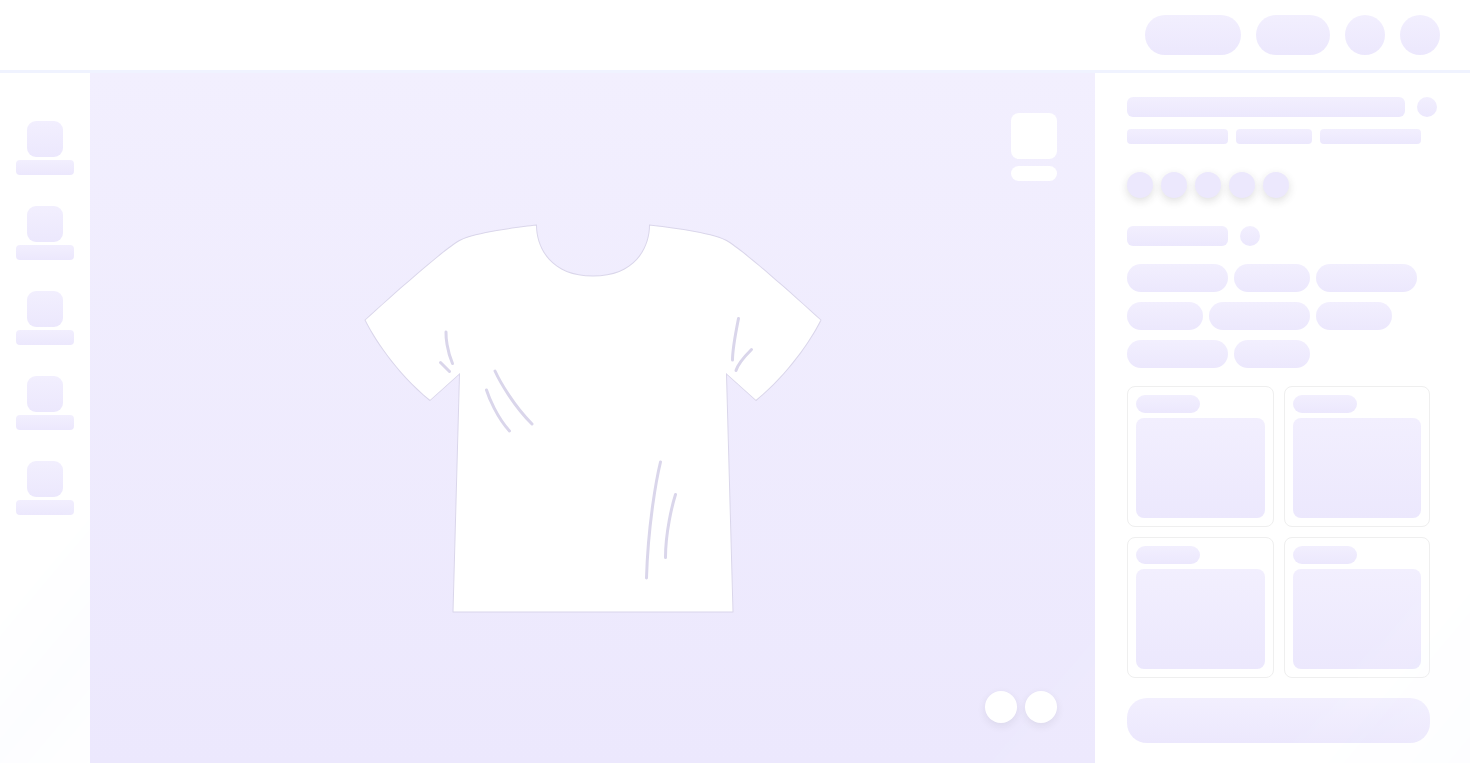 scroll, scrollTop: 0, scrollLeft: 0, axis: both 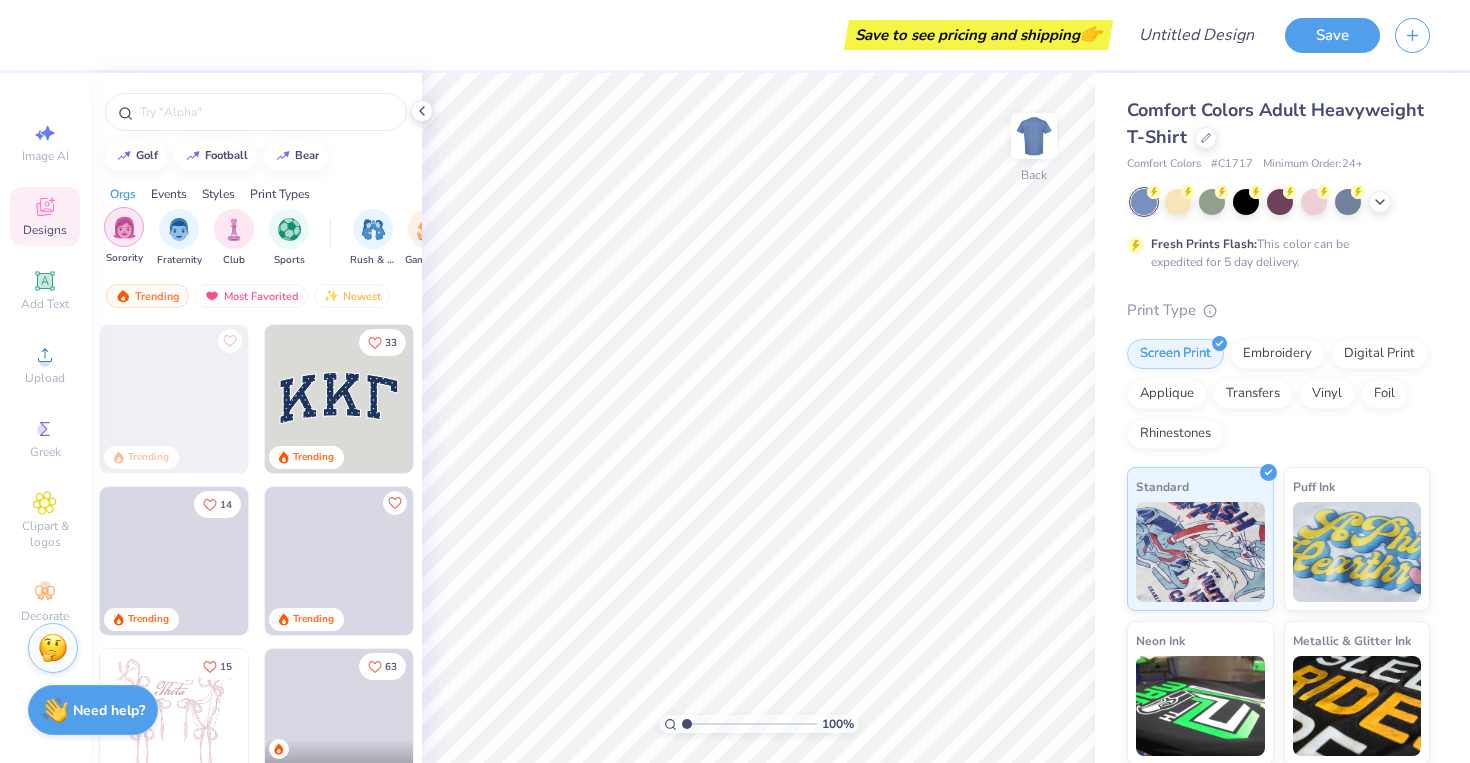 click at bounding box center [124, 227] 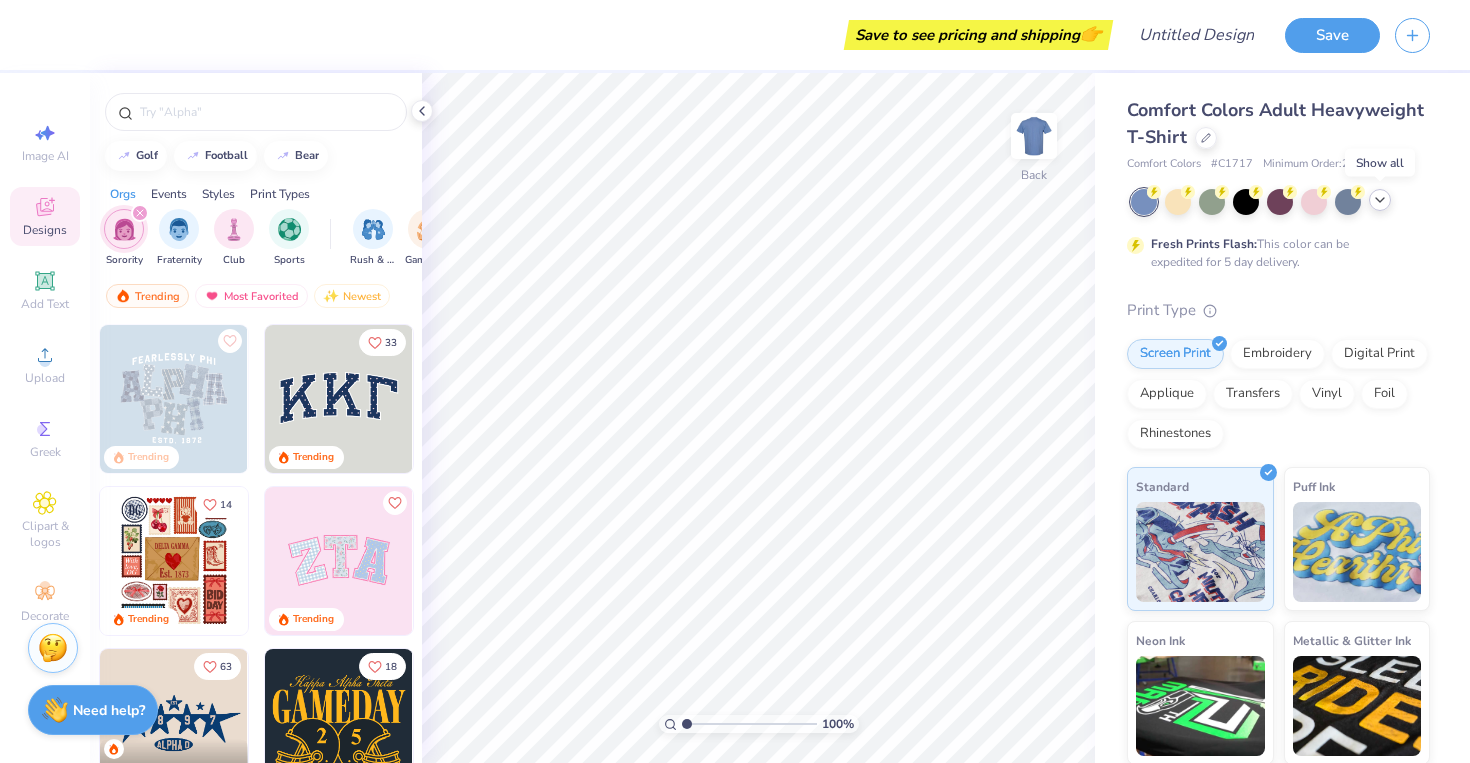 click 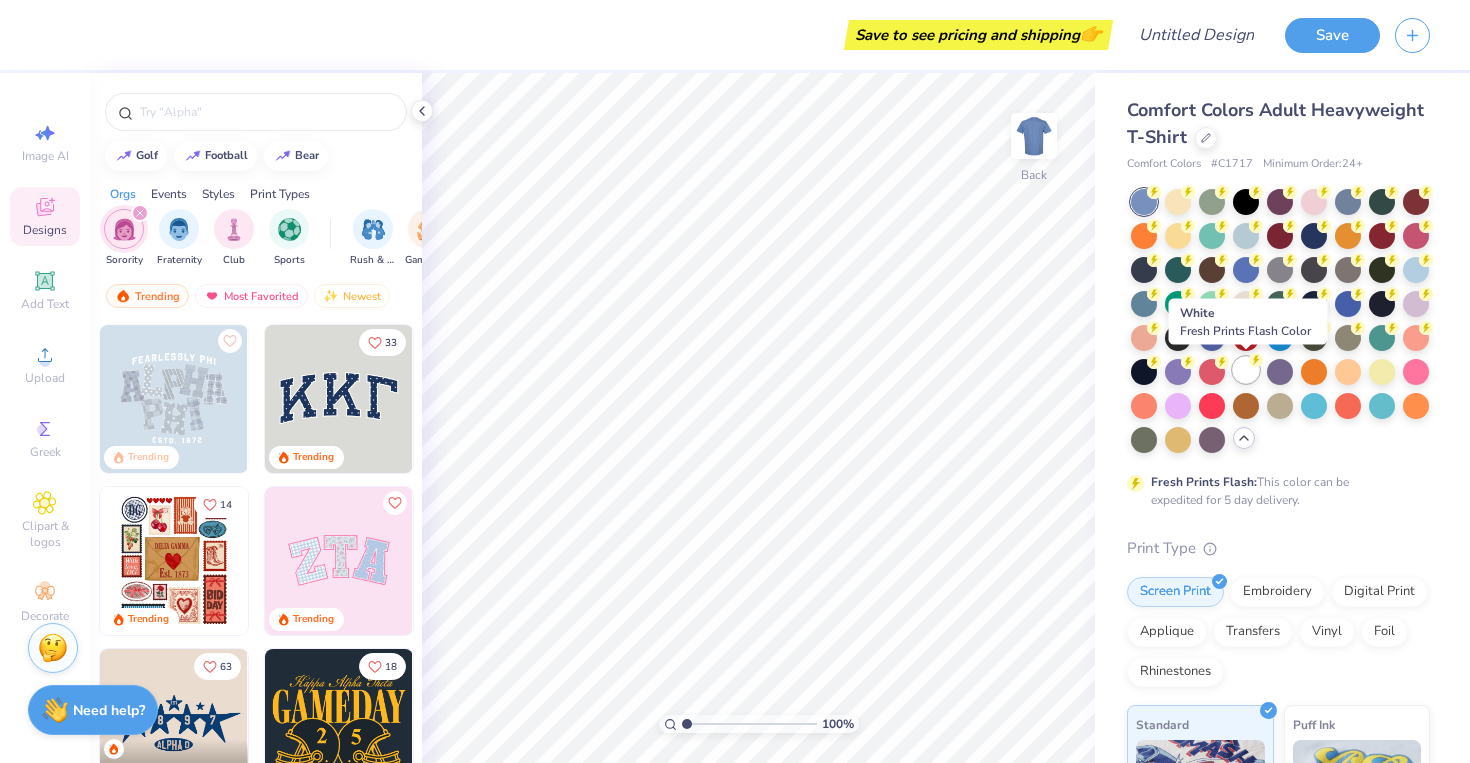 click at bounding box center [1246, 370] 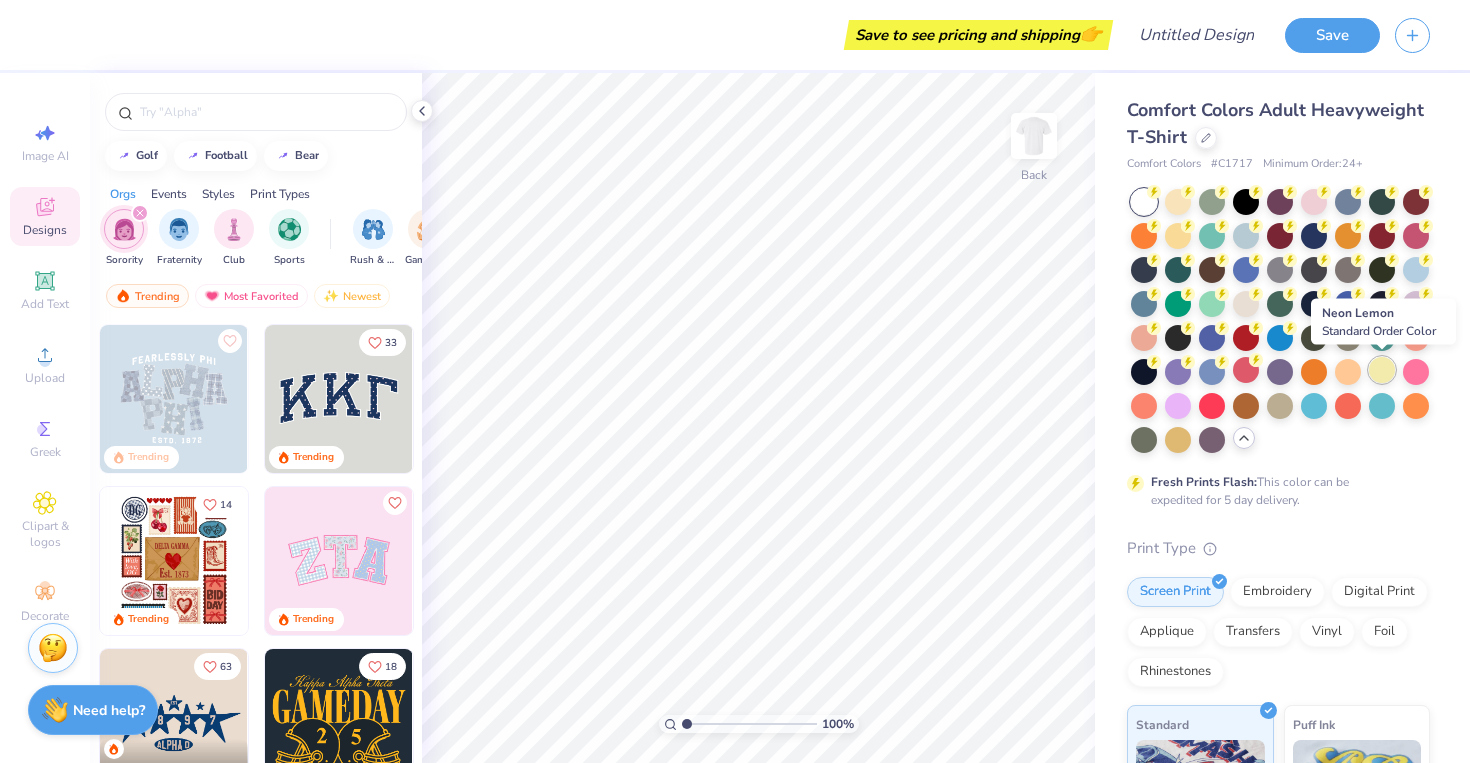 click at bounding box center [1382, 370] 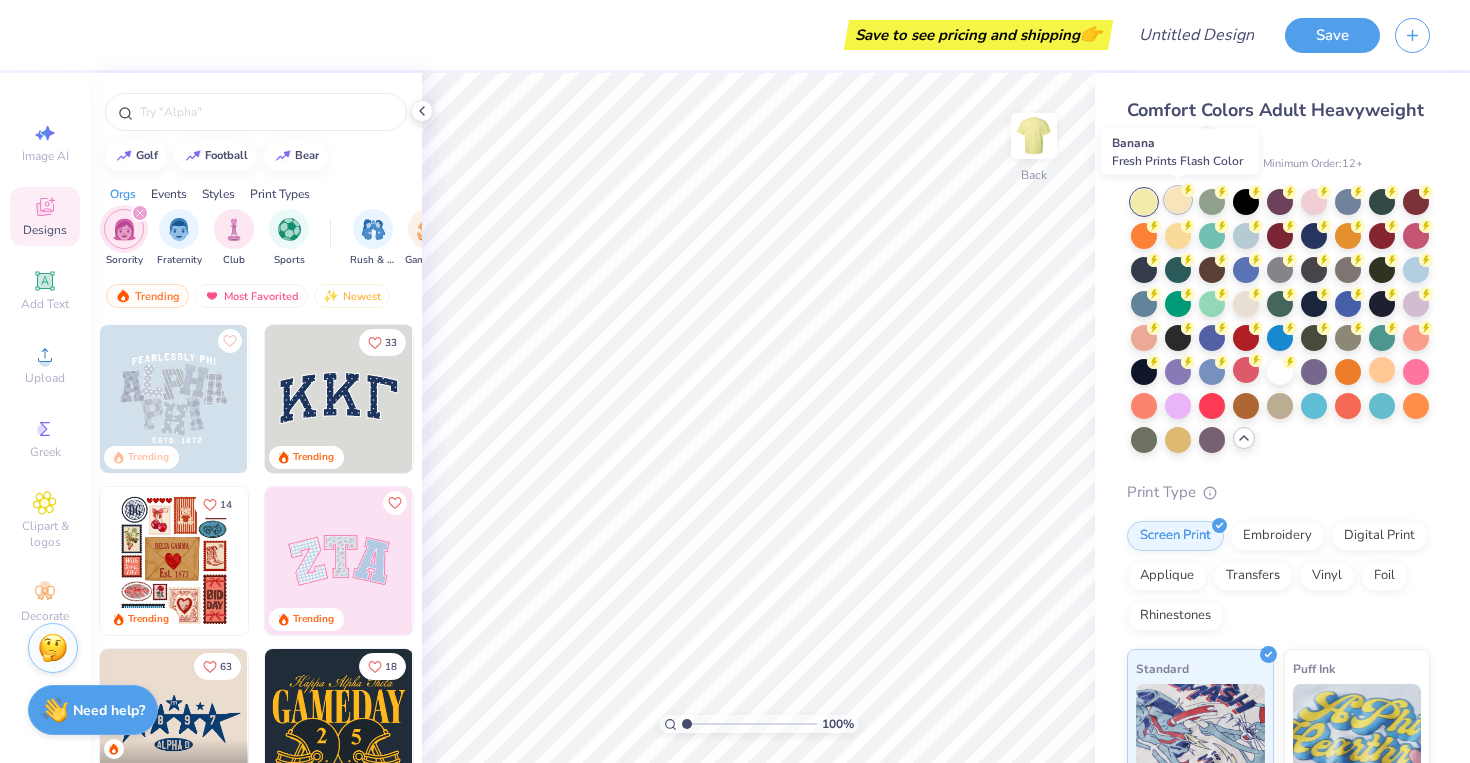 click at bounding box center [1178, 200] 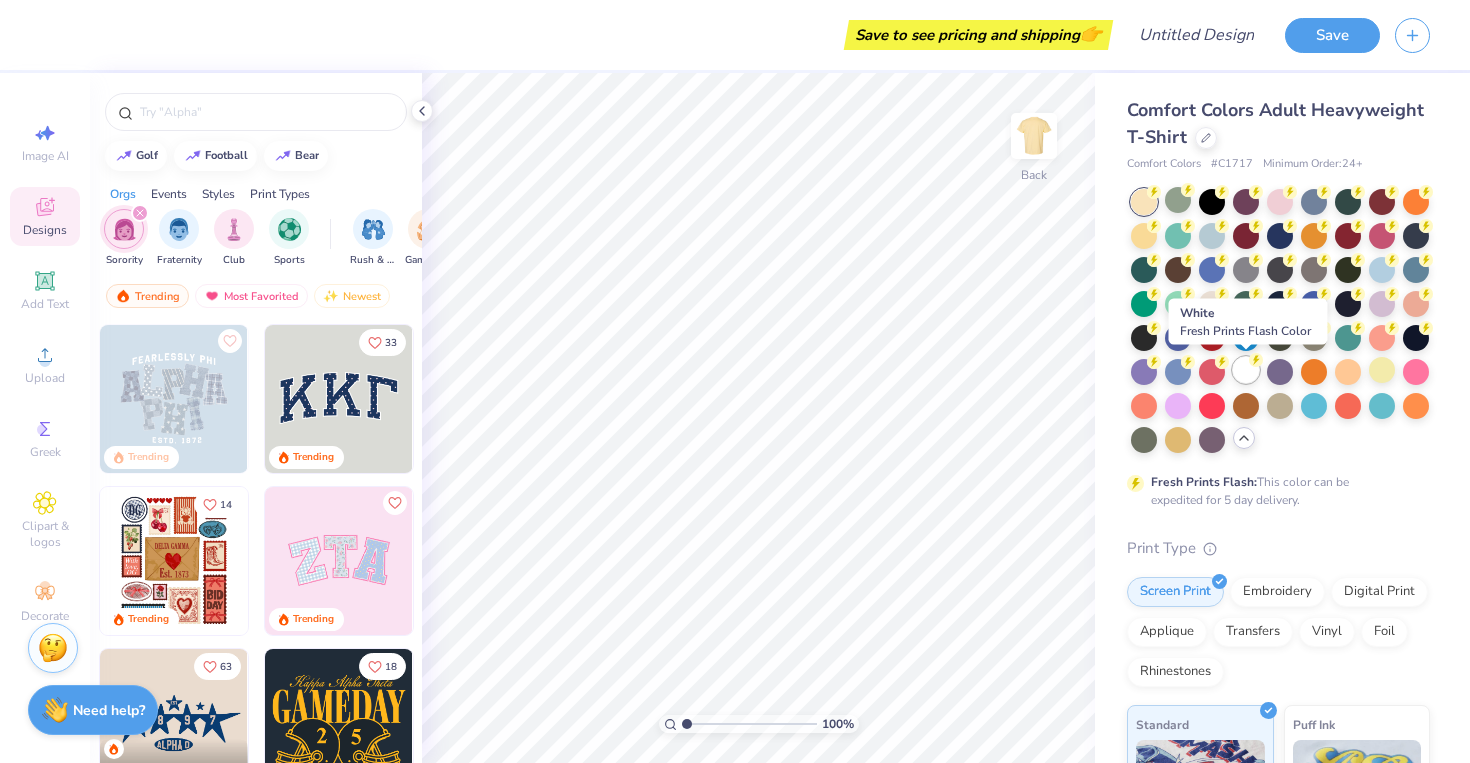 click at bounding box center [1246, 370] 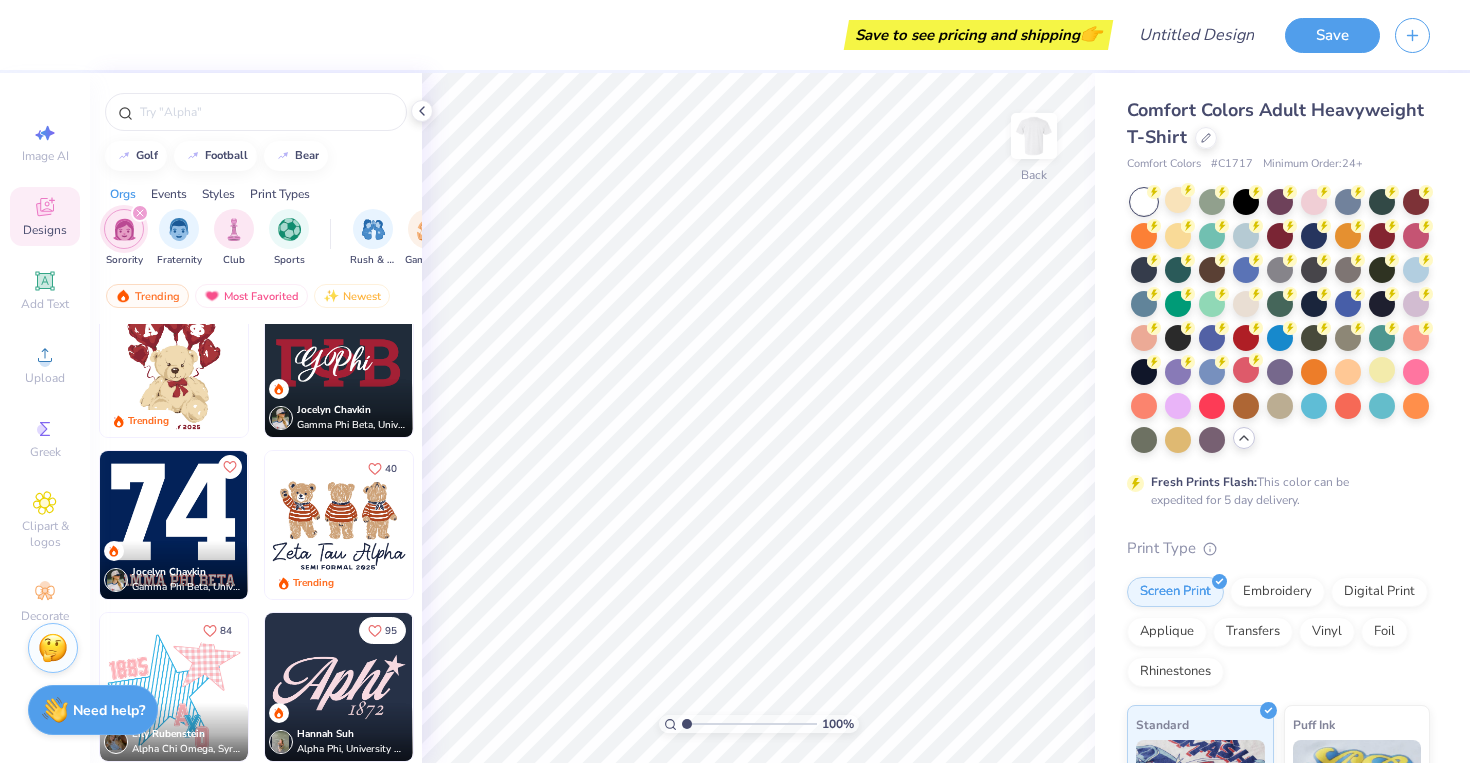 scroll, scrollTop: 1014, scrollLeft: 0, axis: vertical 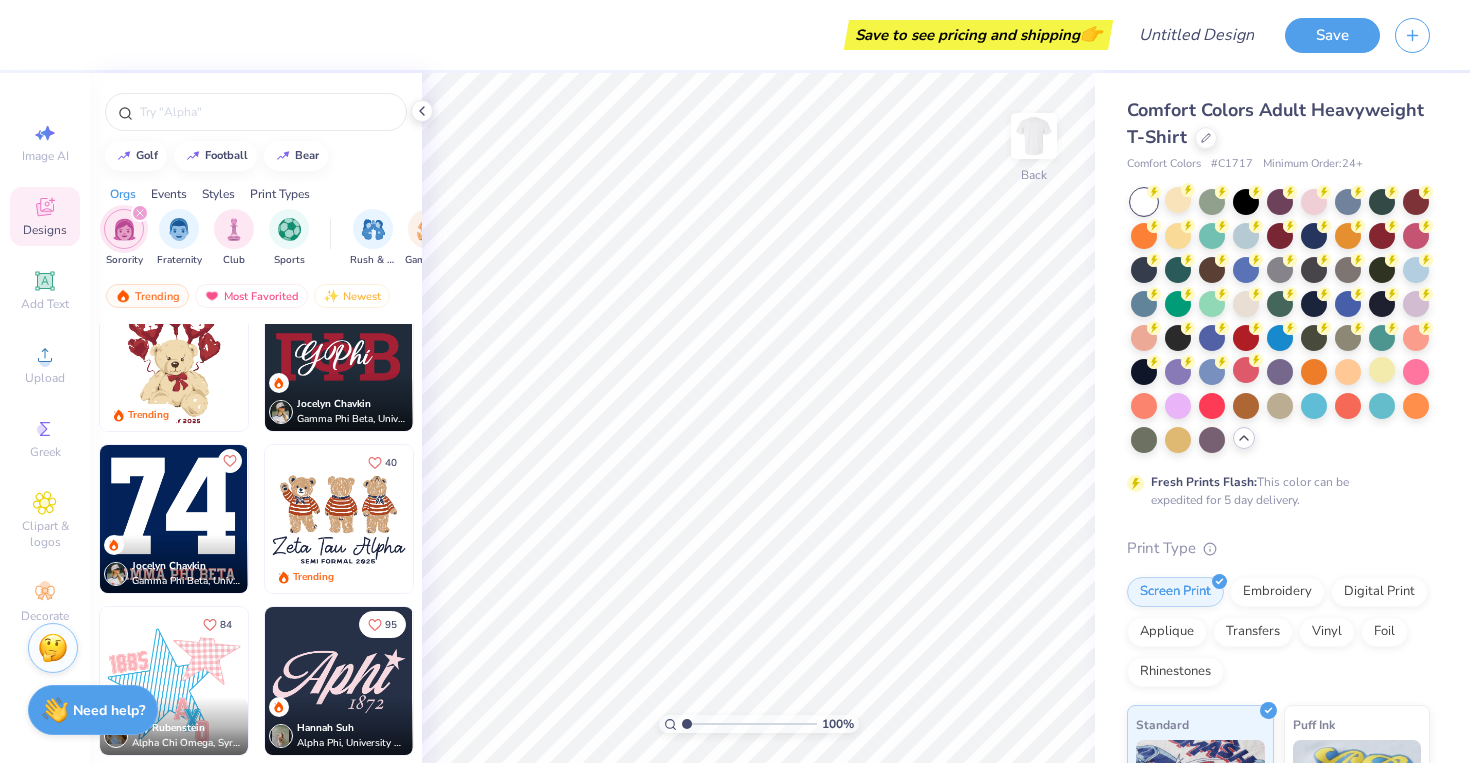 click 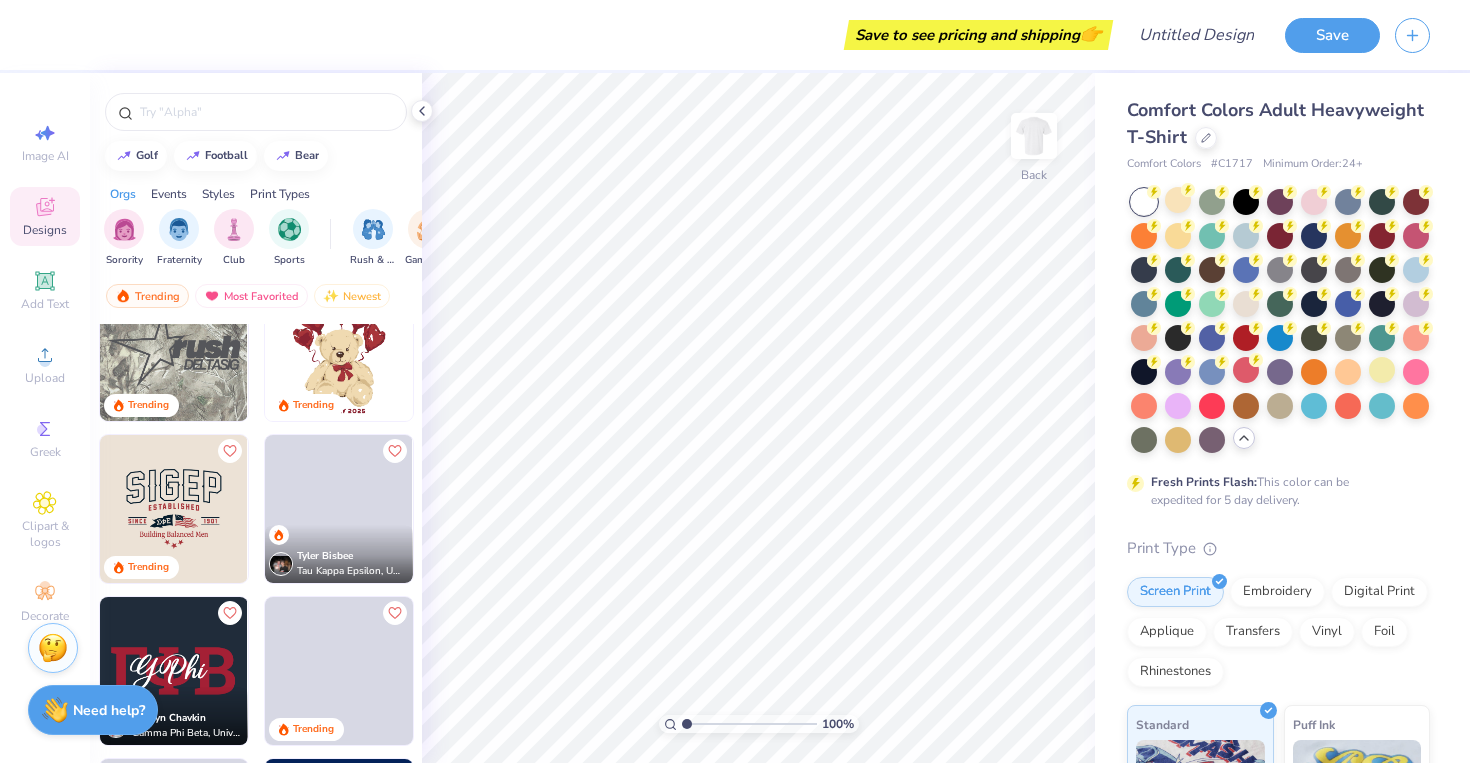 scroll, scrollTop: 1038, scrollLeft: 0, axis: vertical 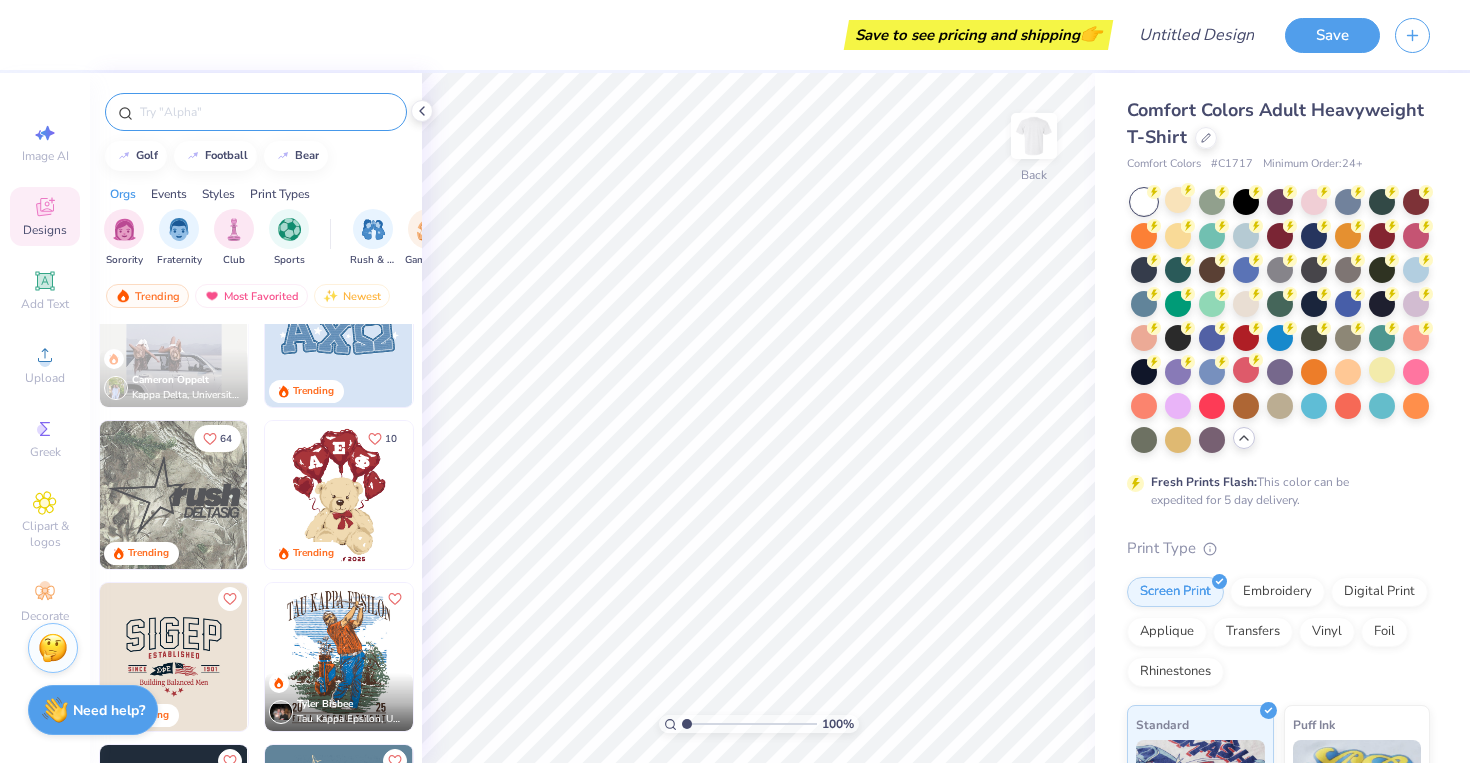 click at bounding box center (266, 112) 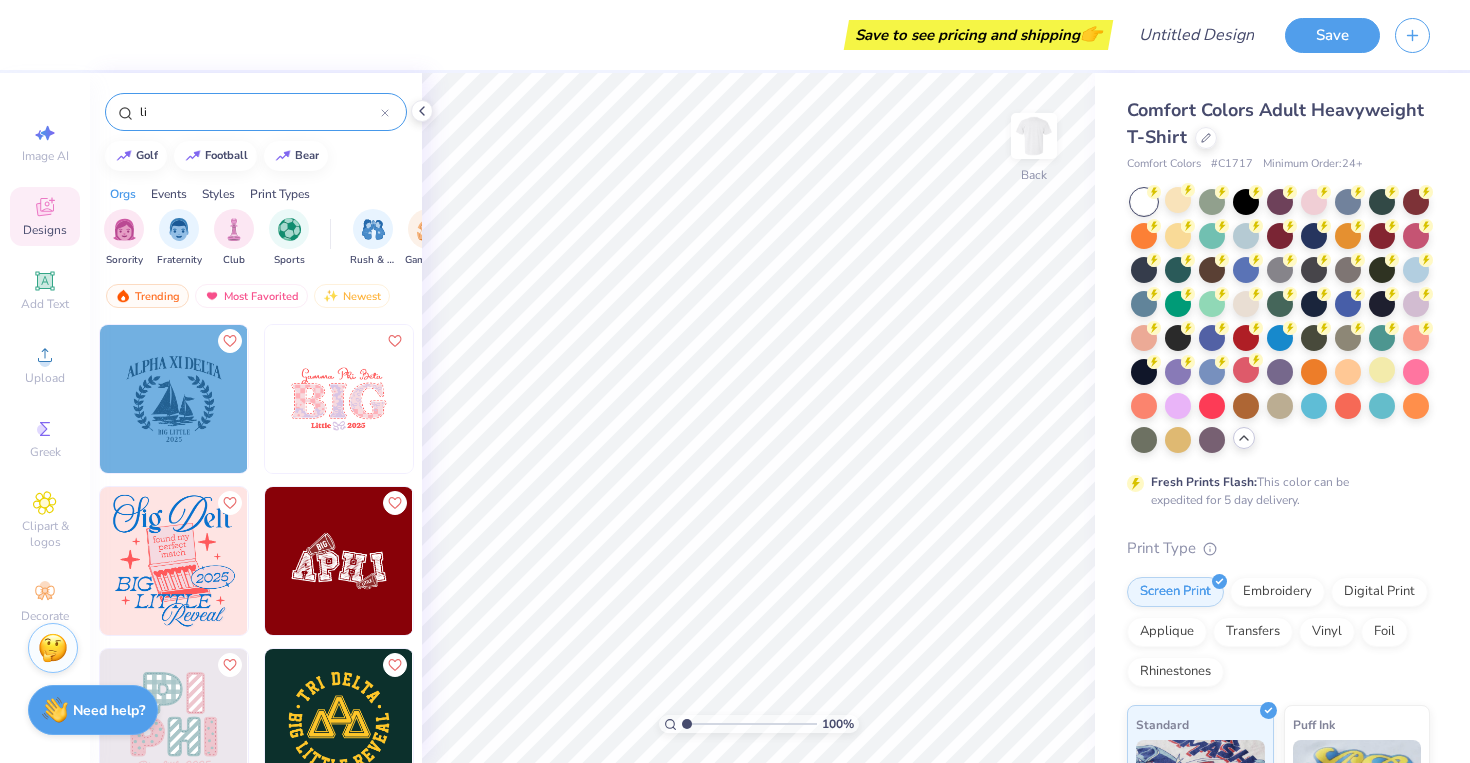 type on "l" 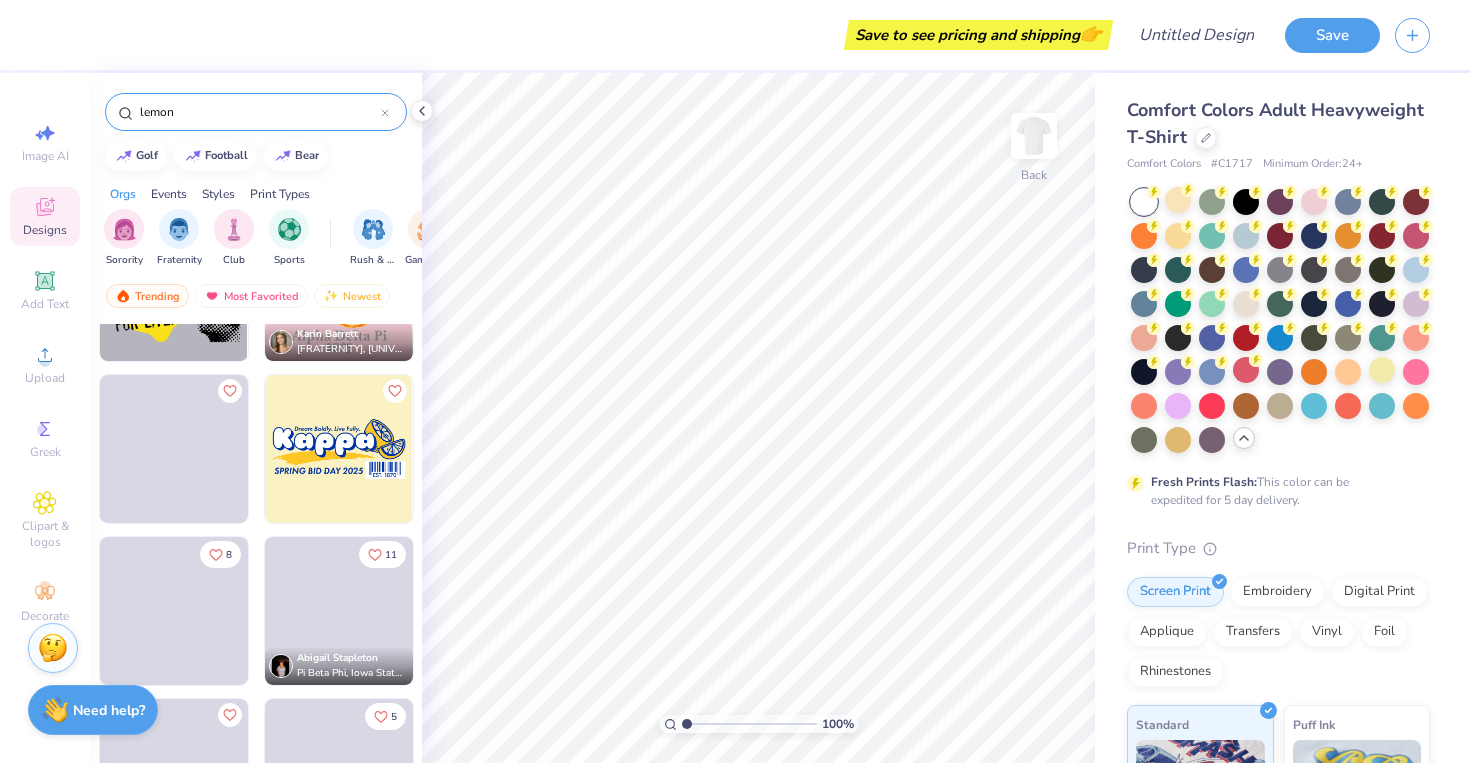 scroll, scrollTop: 2217, scrollLeft: 0, axis: vertical 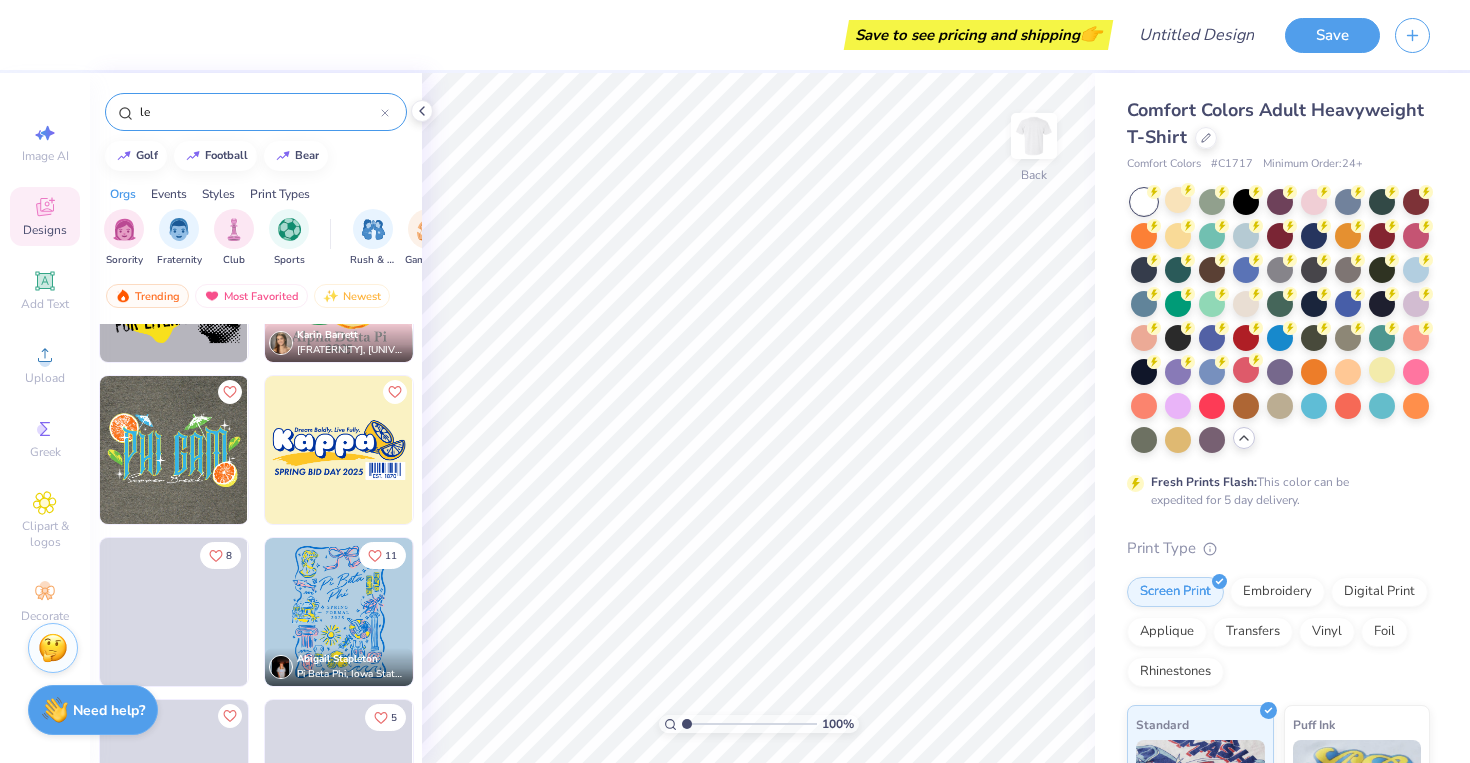 type on "l" 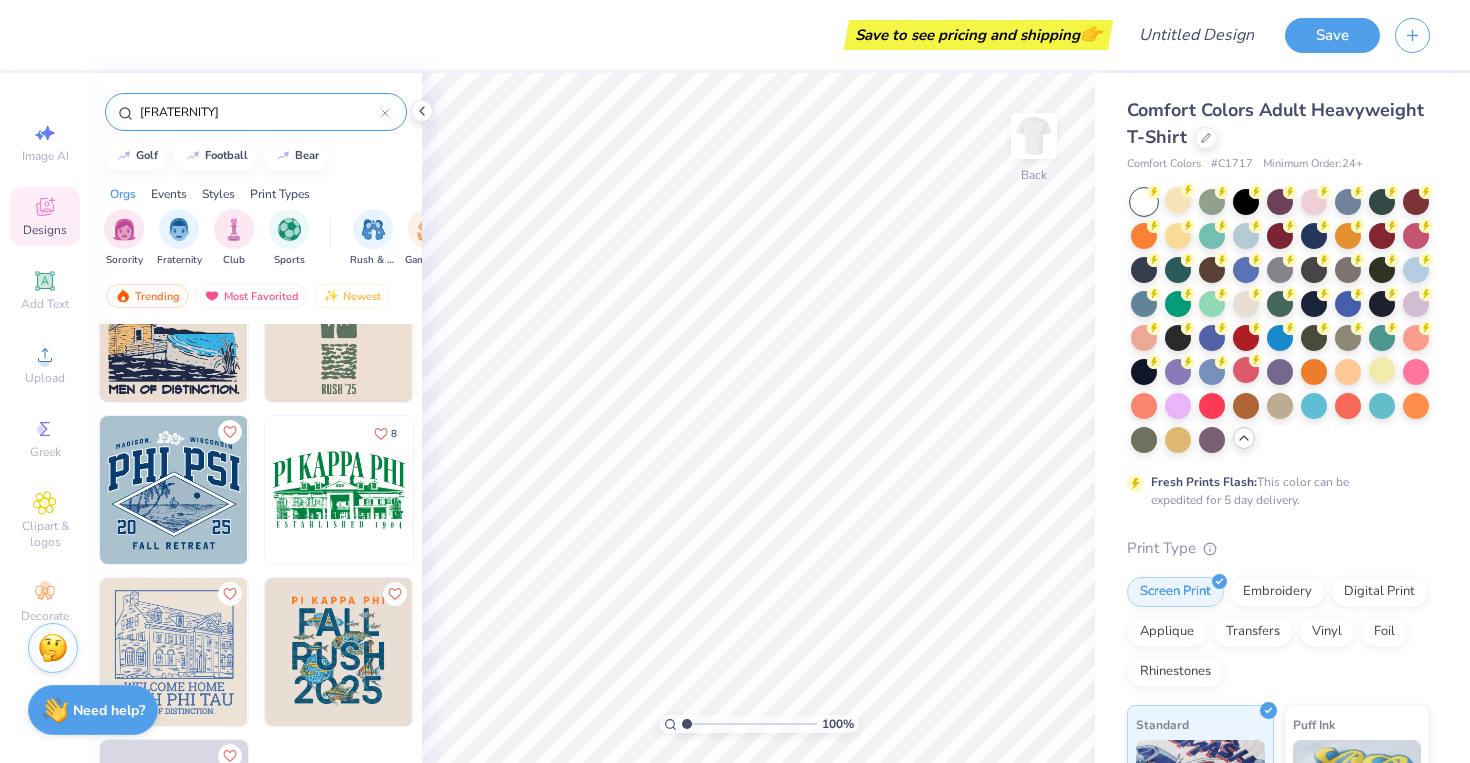 scroll, scrollTop: 728, scrollLeft: 0, axis: vertical 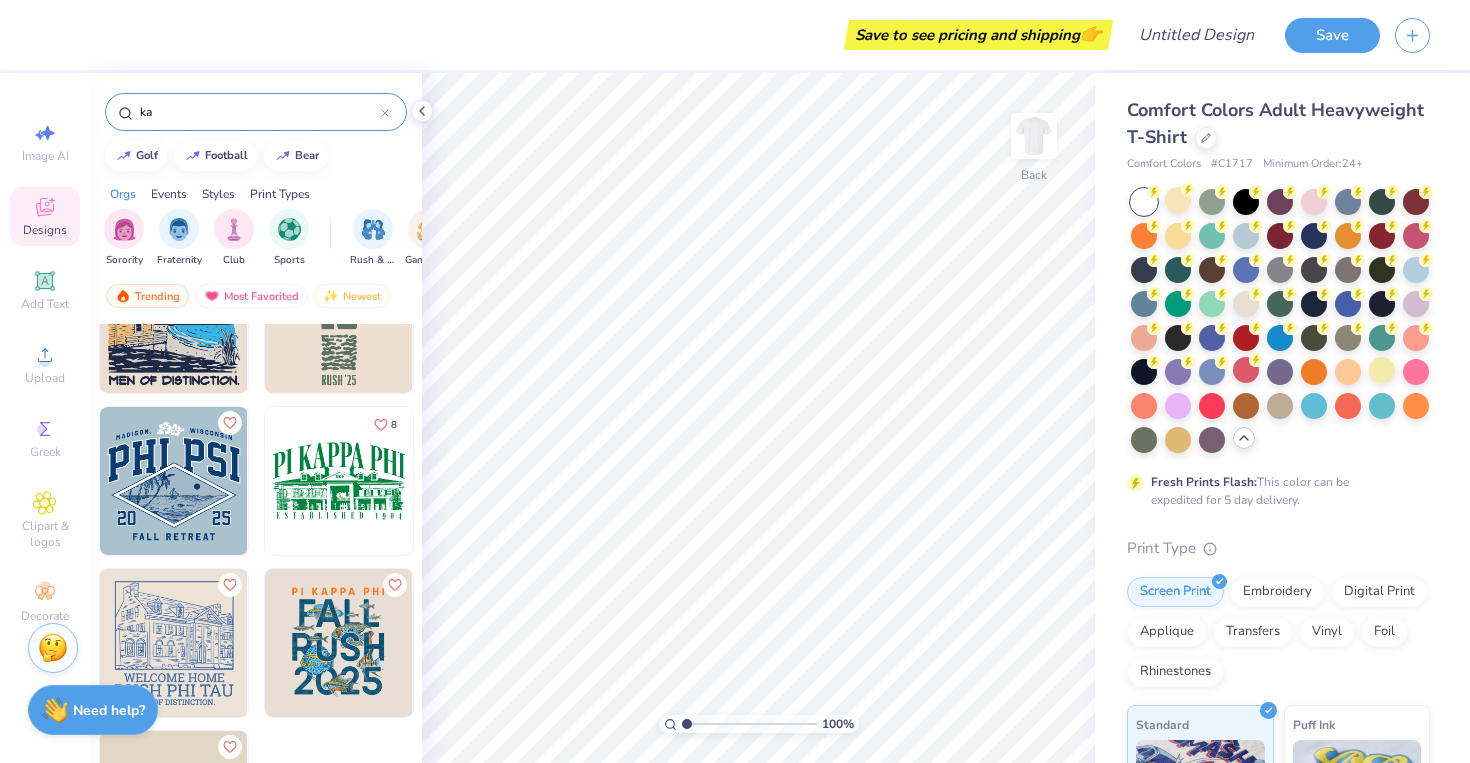 type on "k" 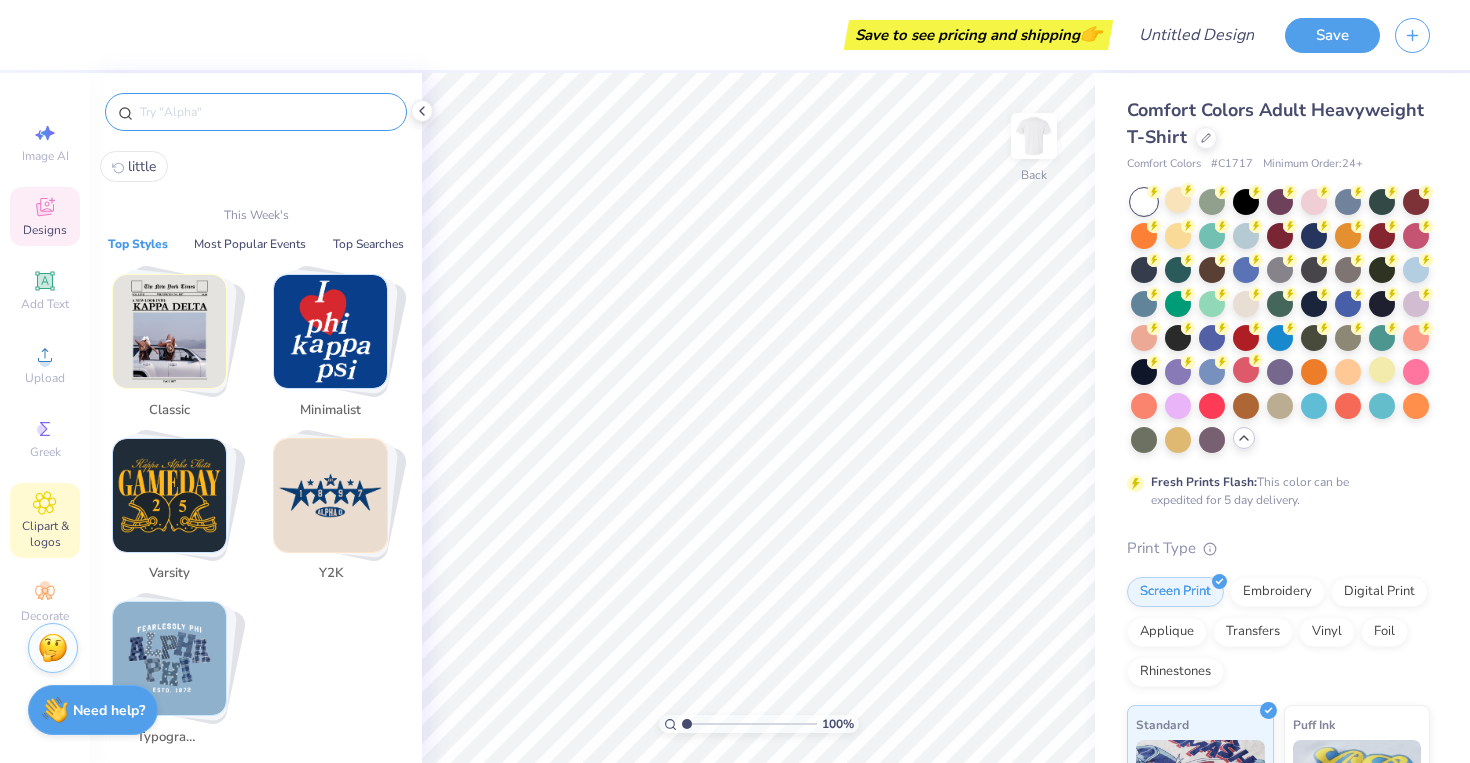 type 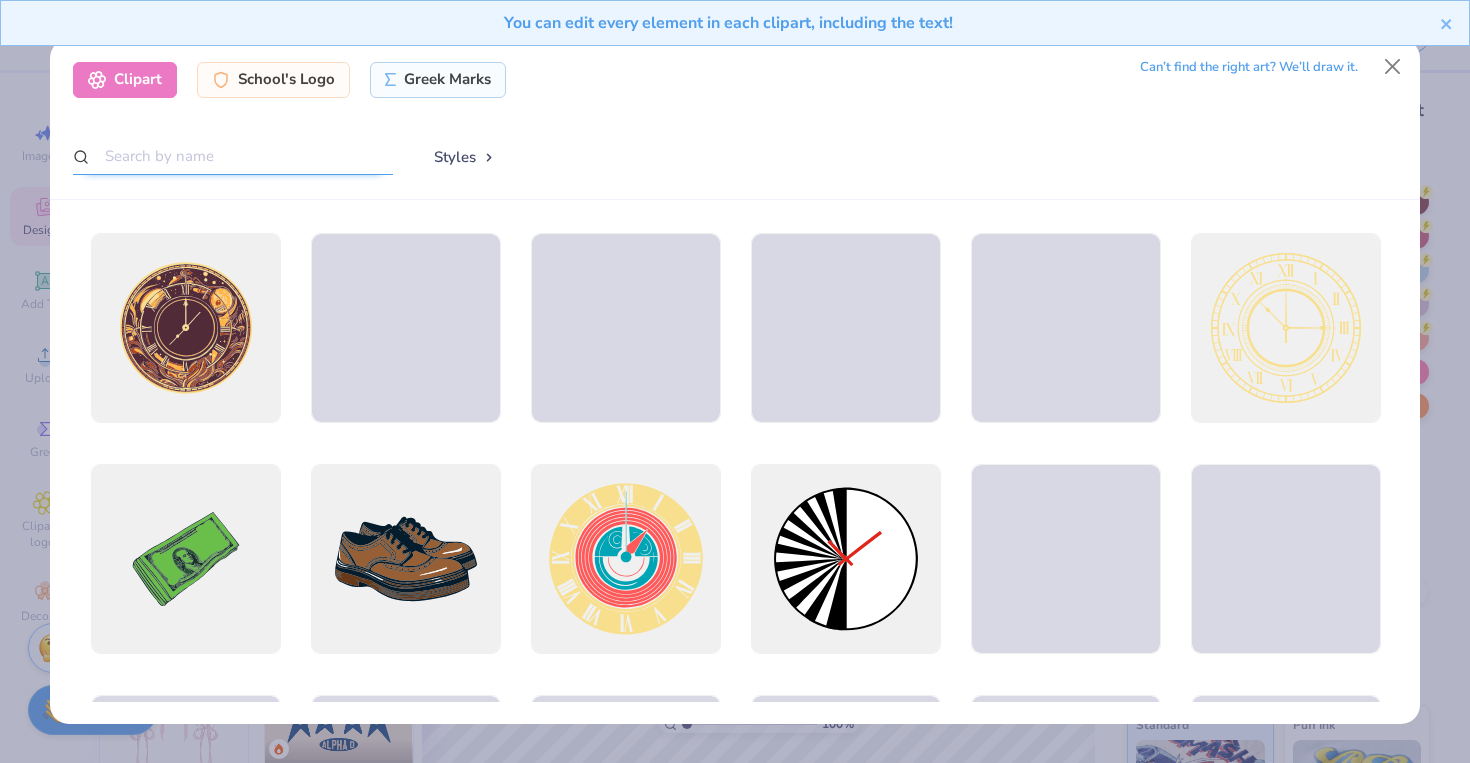 click at bounding box center [233, 156] 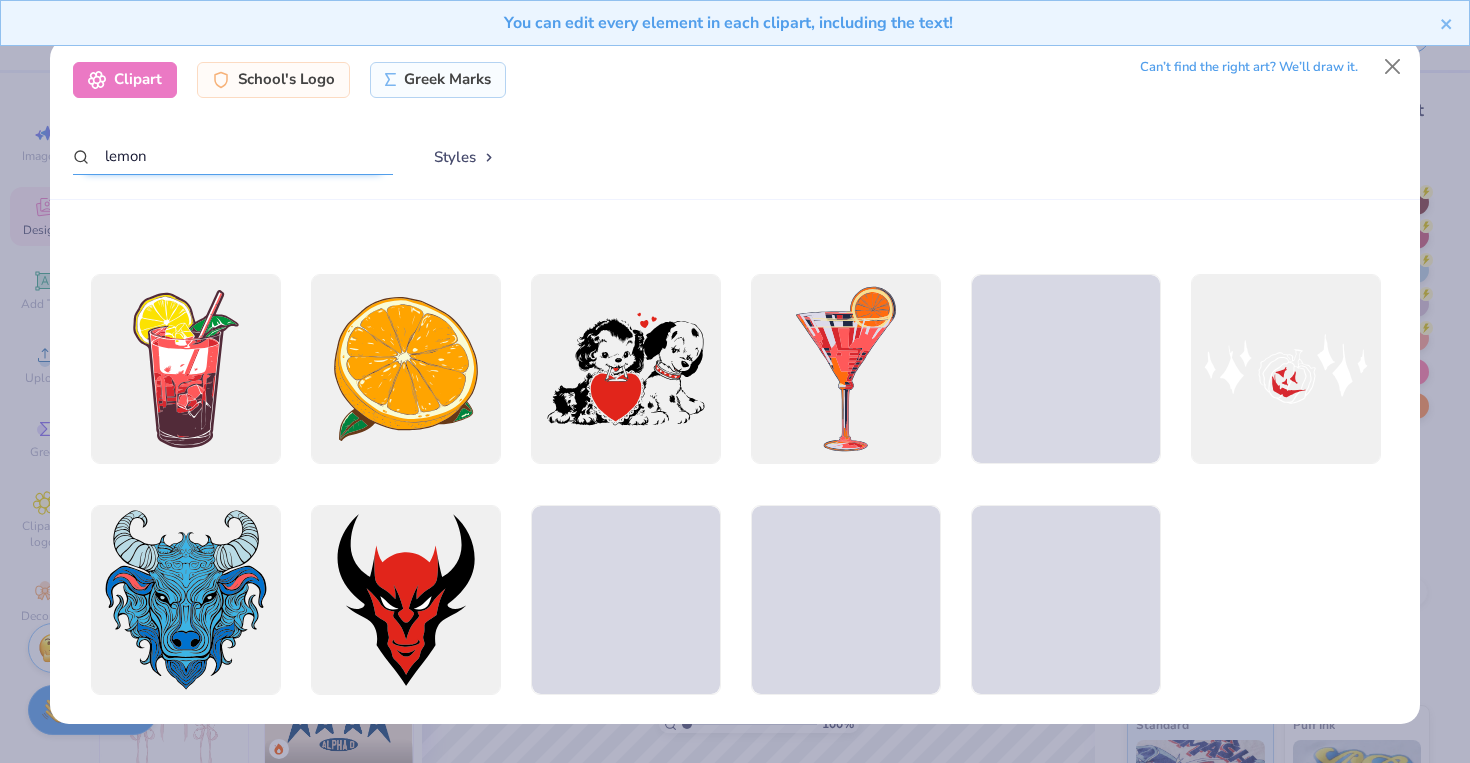 scroll, scrollTop: 454, scrollLeft: 0, axis: vertical 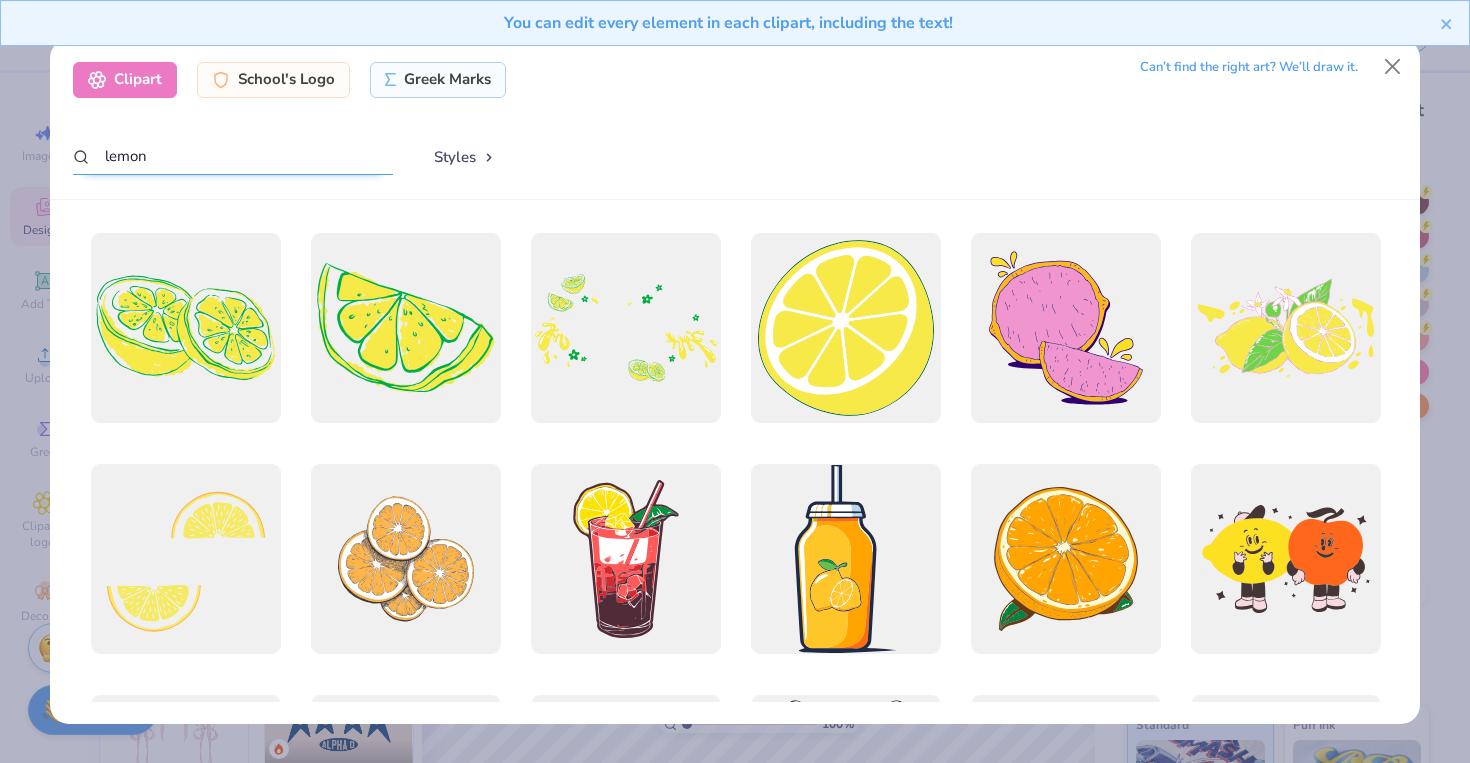 type on "lemon" 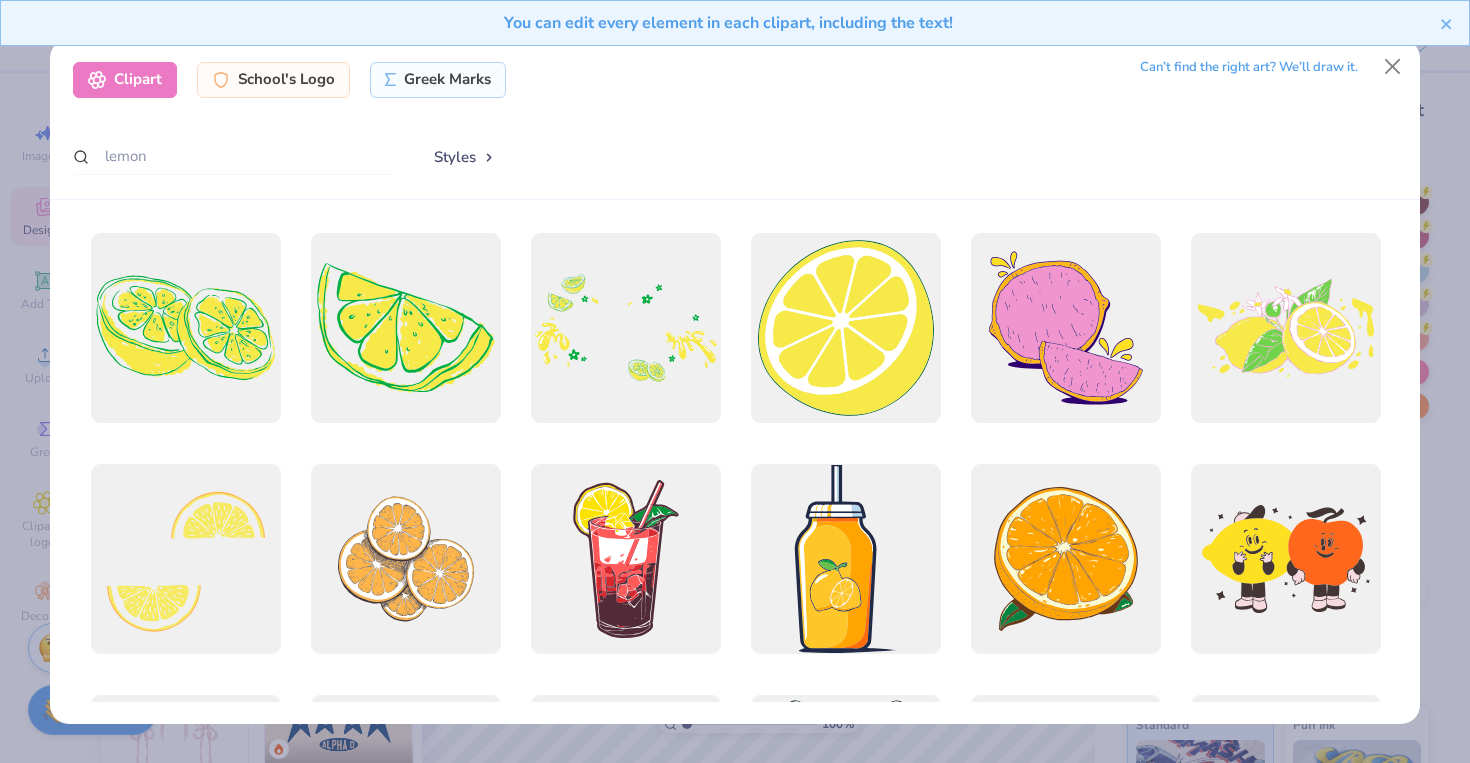 click on "Styles" at bounding box center [465, 157] 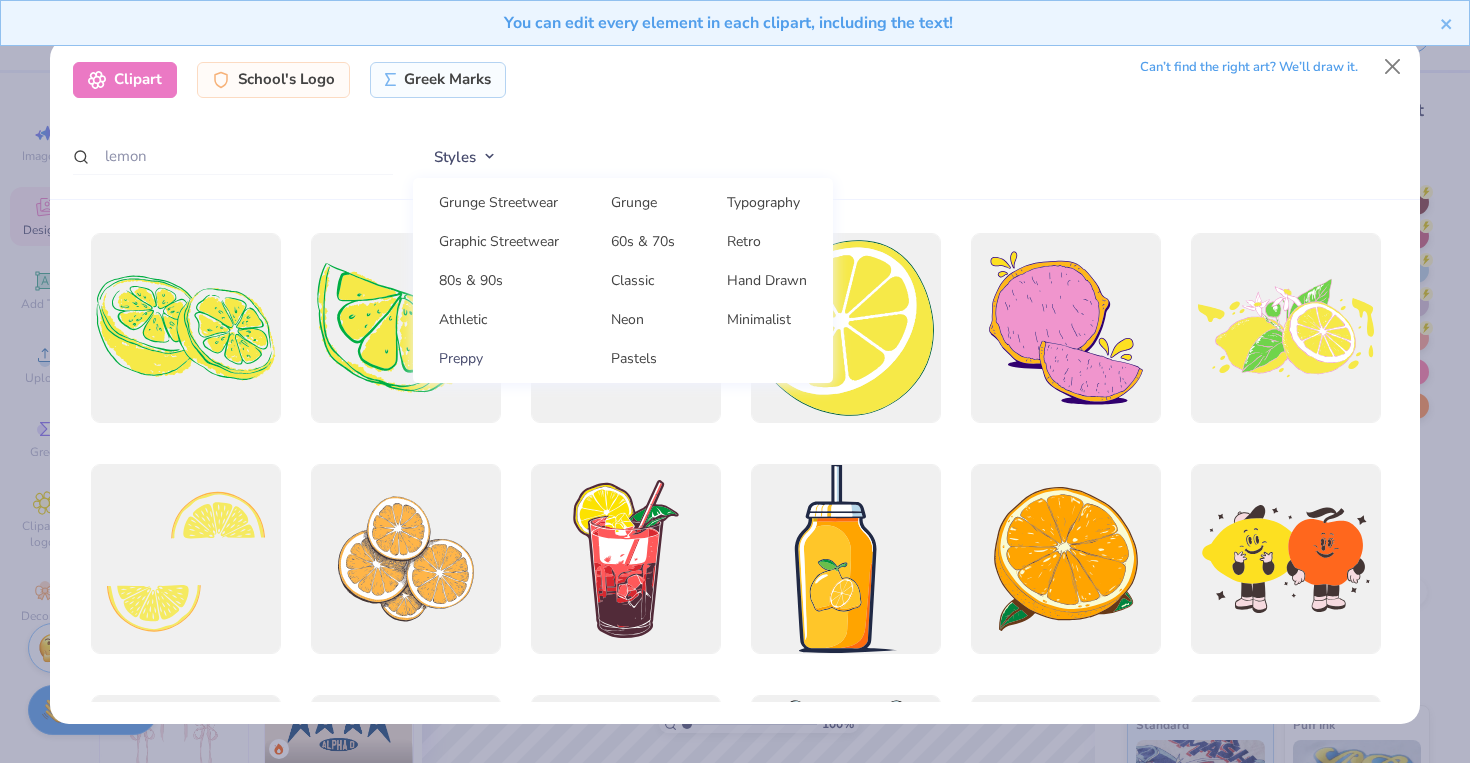click on "Preppy" at bounding box center [499, 358] 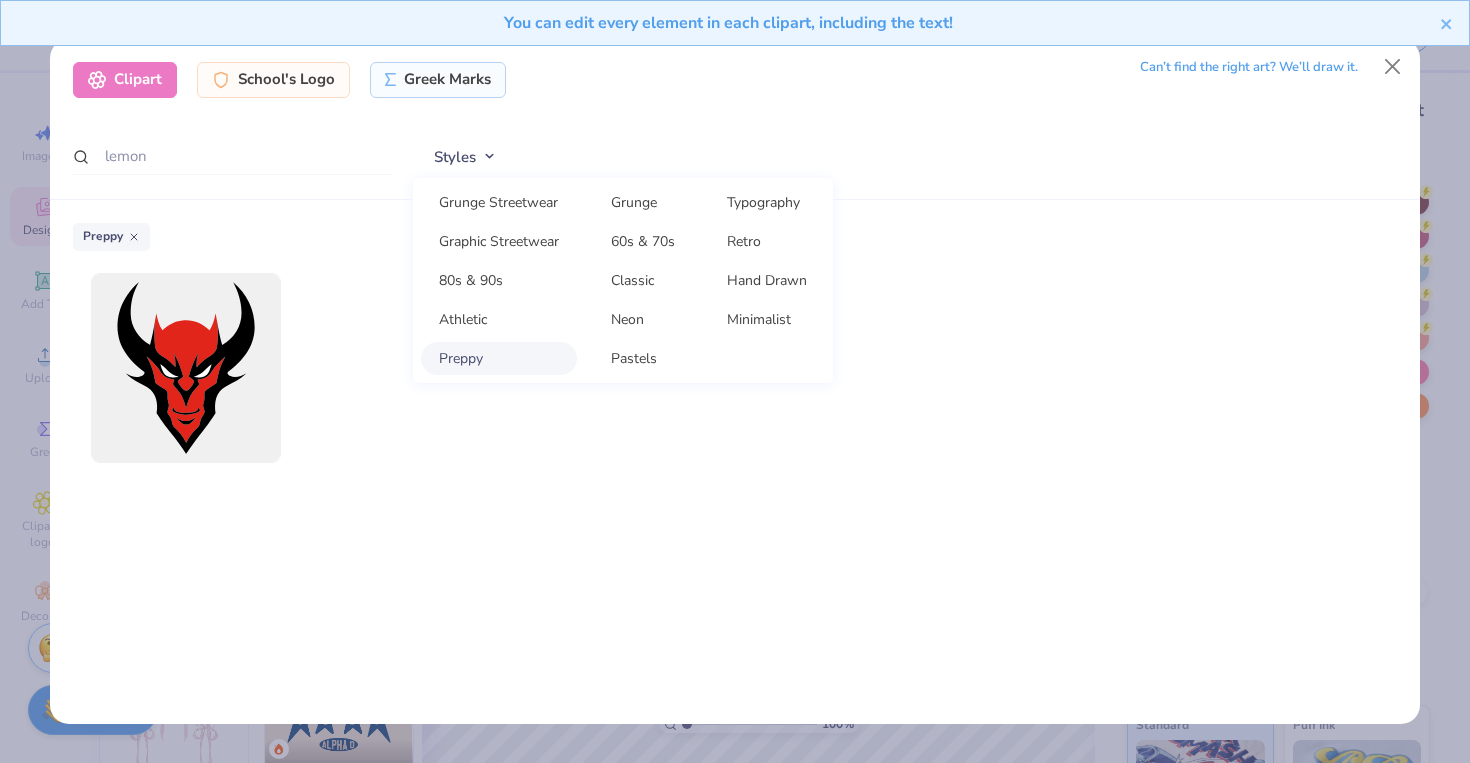 click on "Preppy" at bounding box center [499, 358] 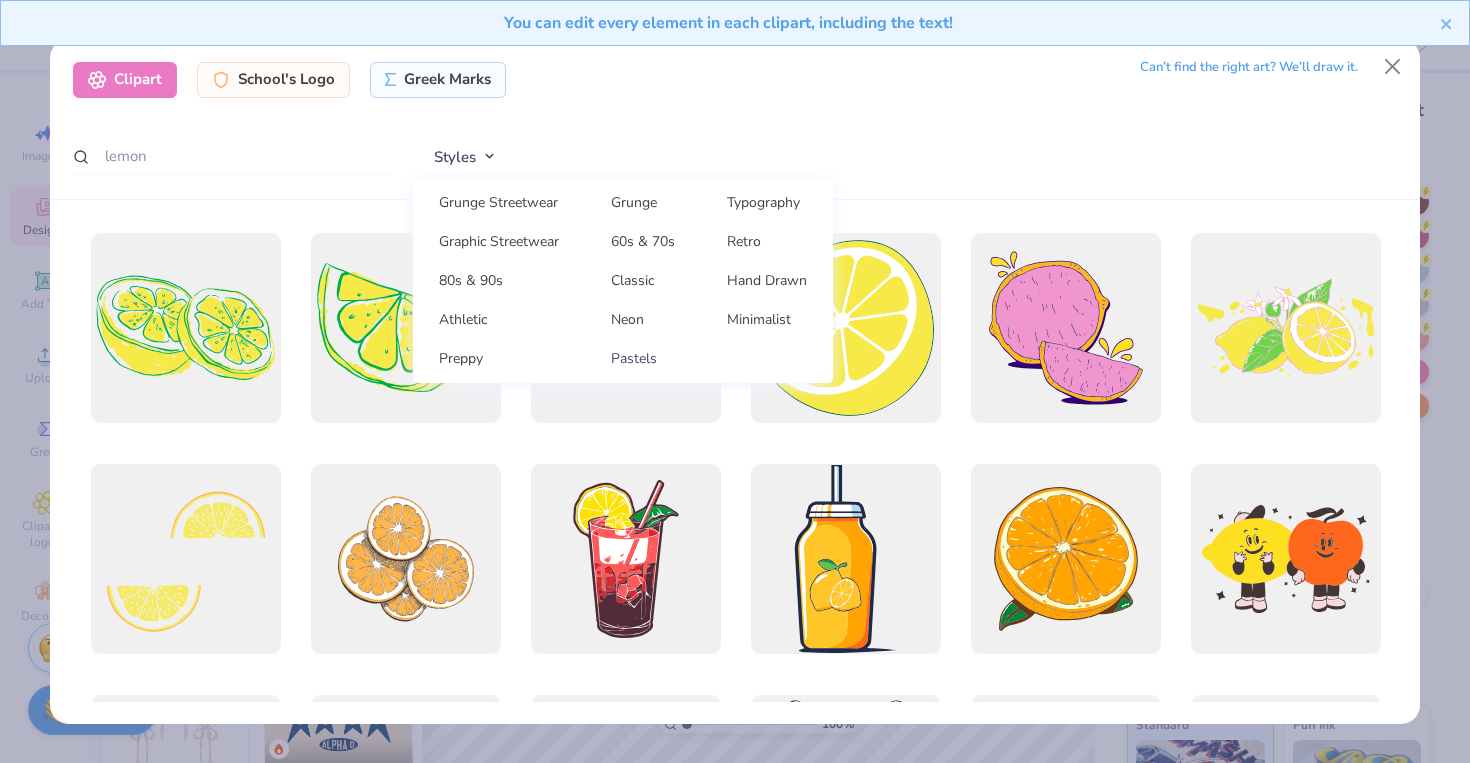 click on "Pastels" at bounding box center (643, 358) 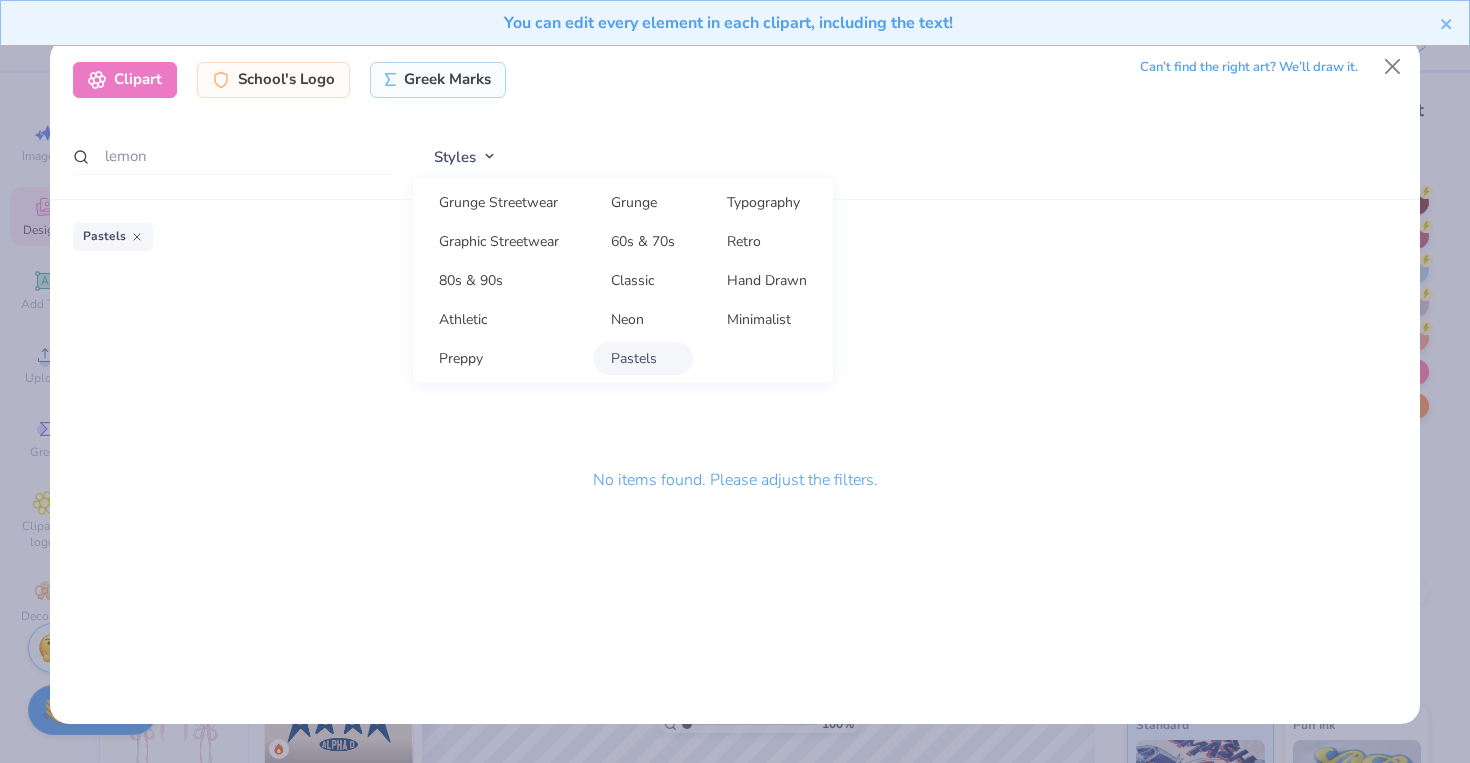 click on "Pastels" at bounding box center [643, 358] 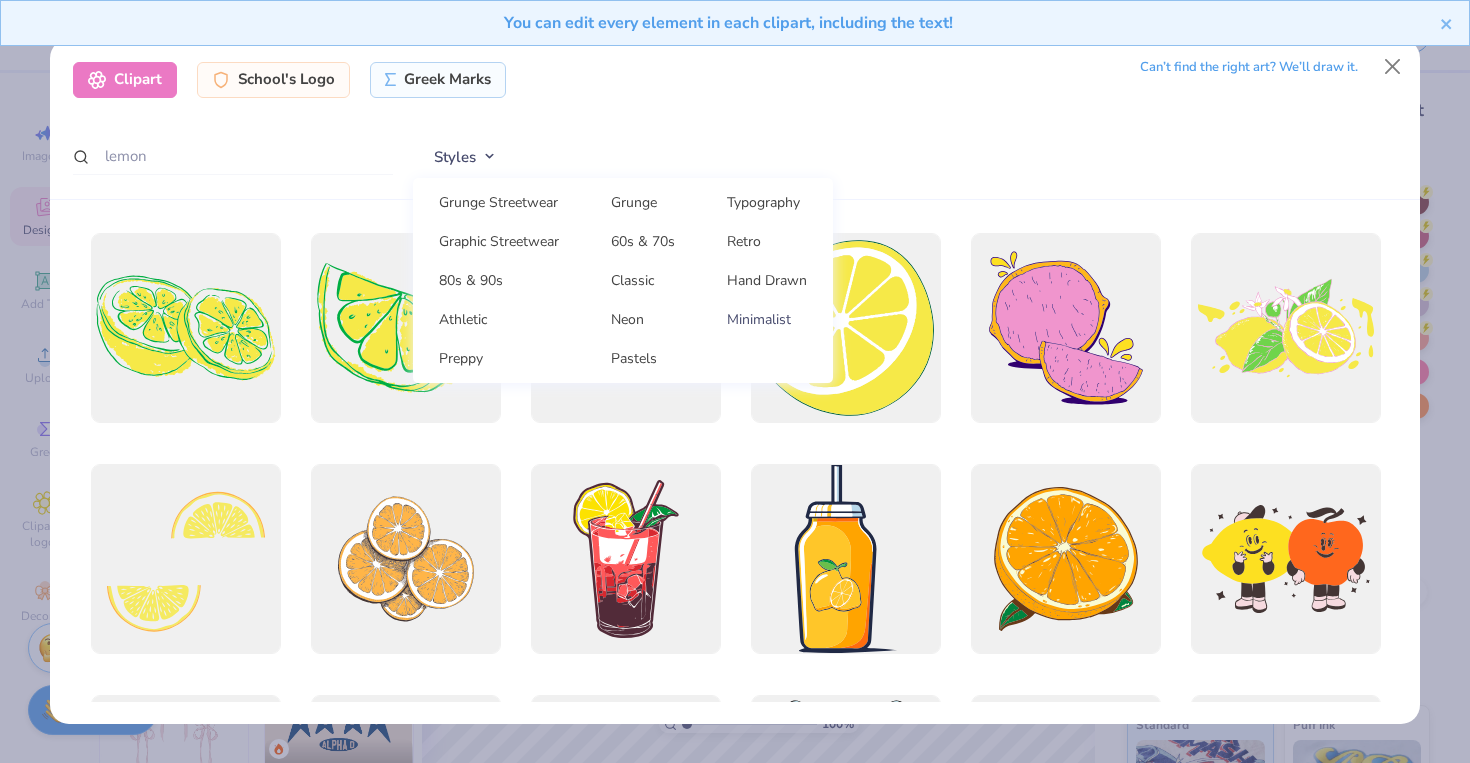 click on "Minimalist" at bounding box center (767, 319) 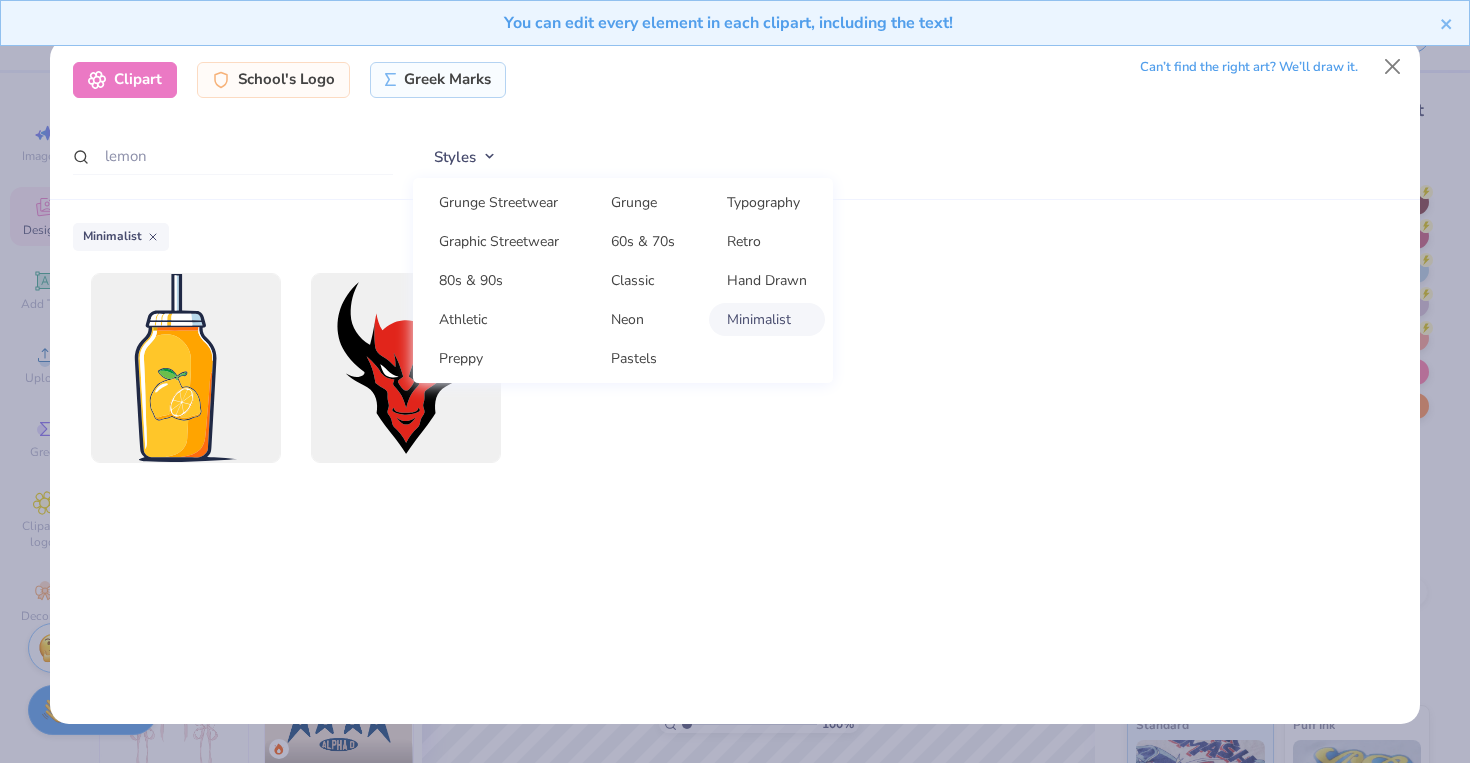click on "Minimalist" at bounding box center [767, 319] 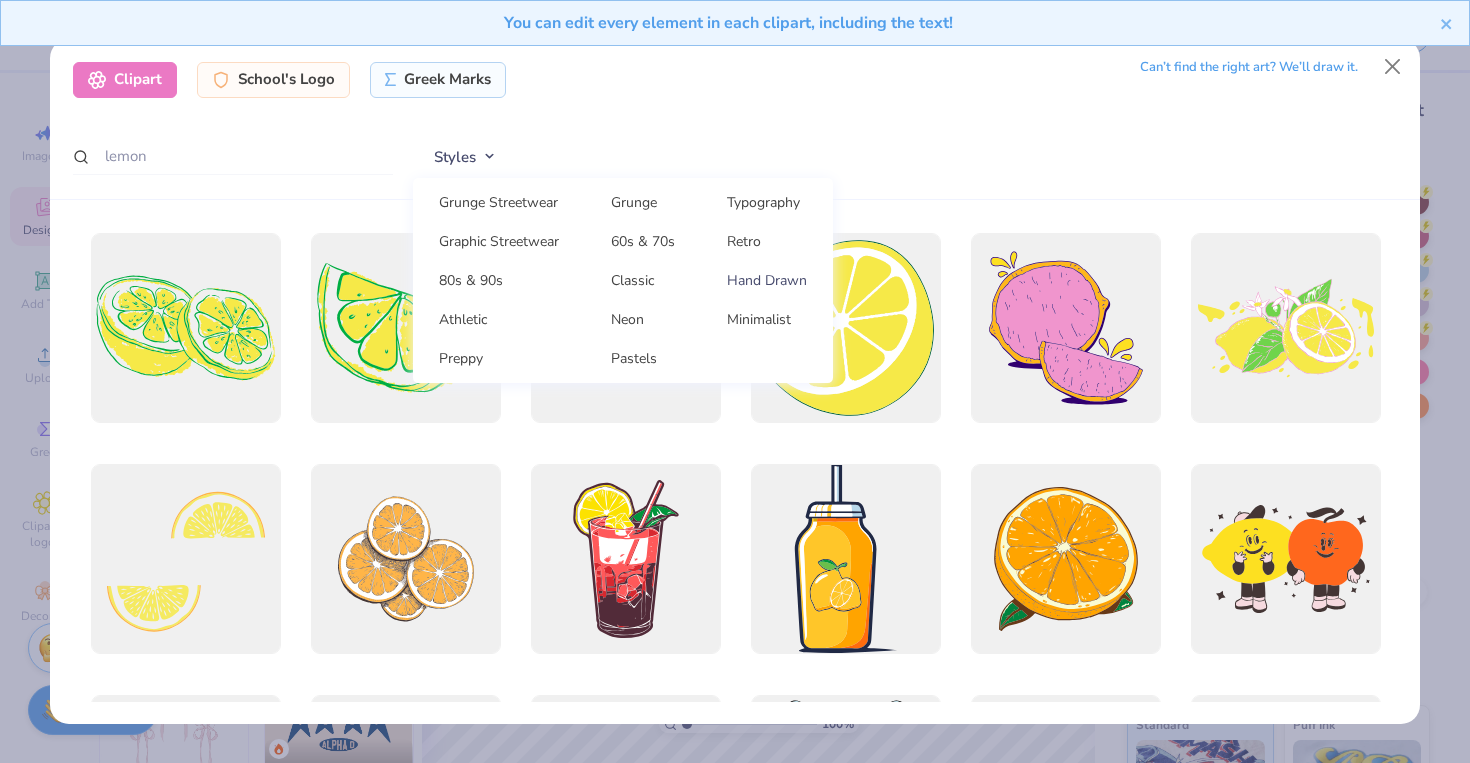 click on "Hand Drawn" at bounding box center (767, 280) 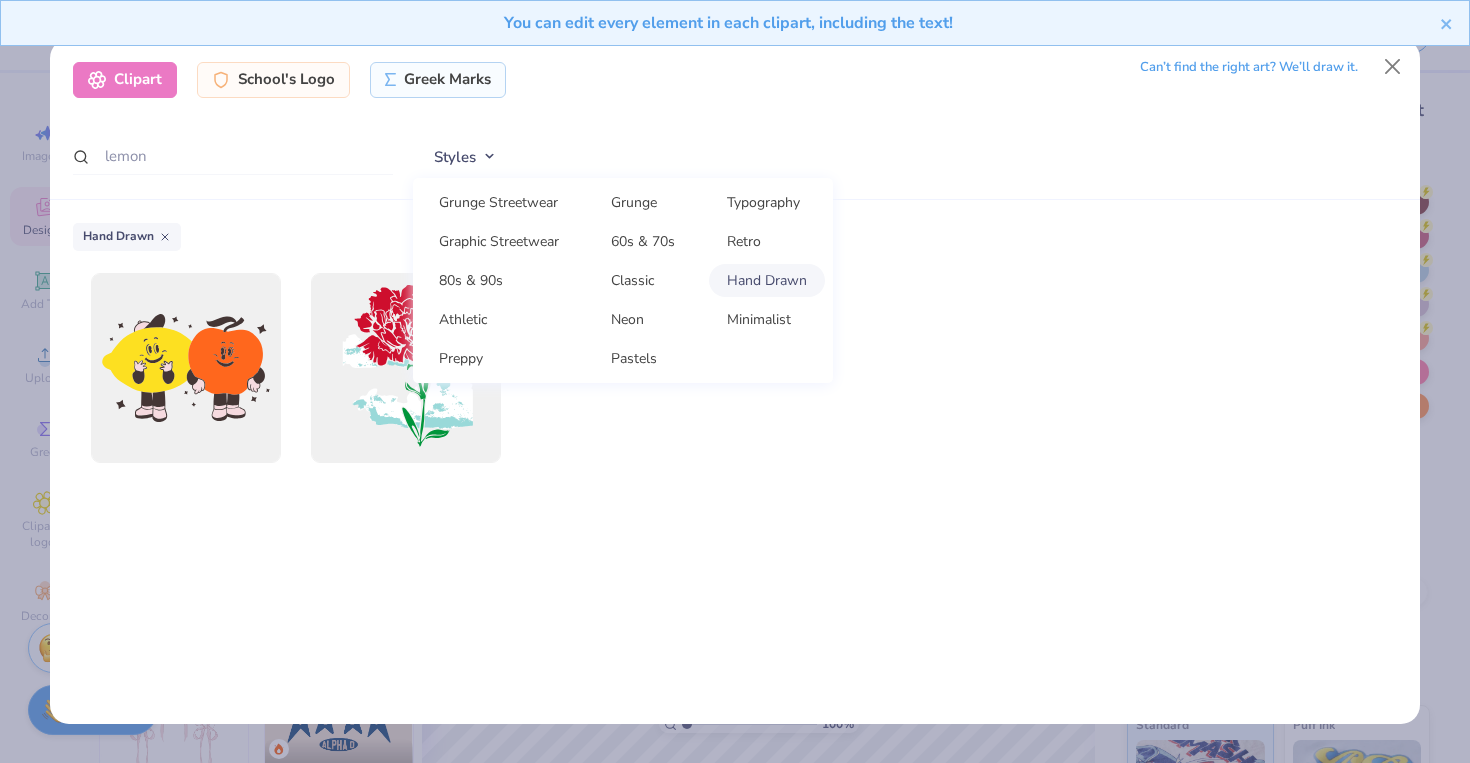 click on "Hand Drawn" at bounding box center (767, 280) 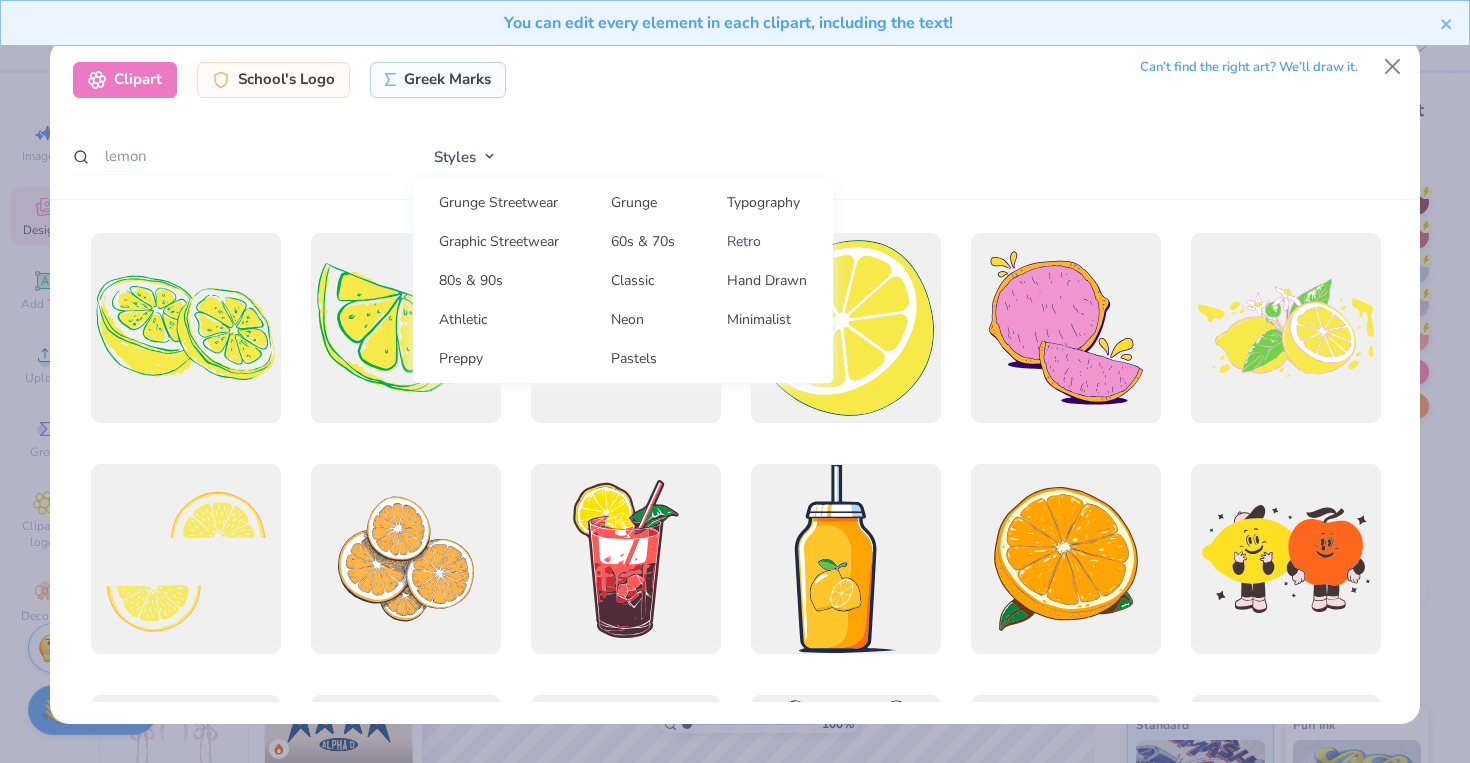 click on "Retro" at bounding box center [767, 241] 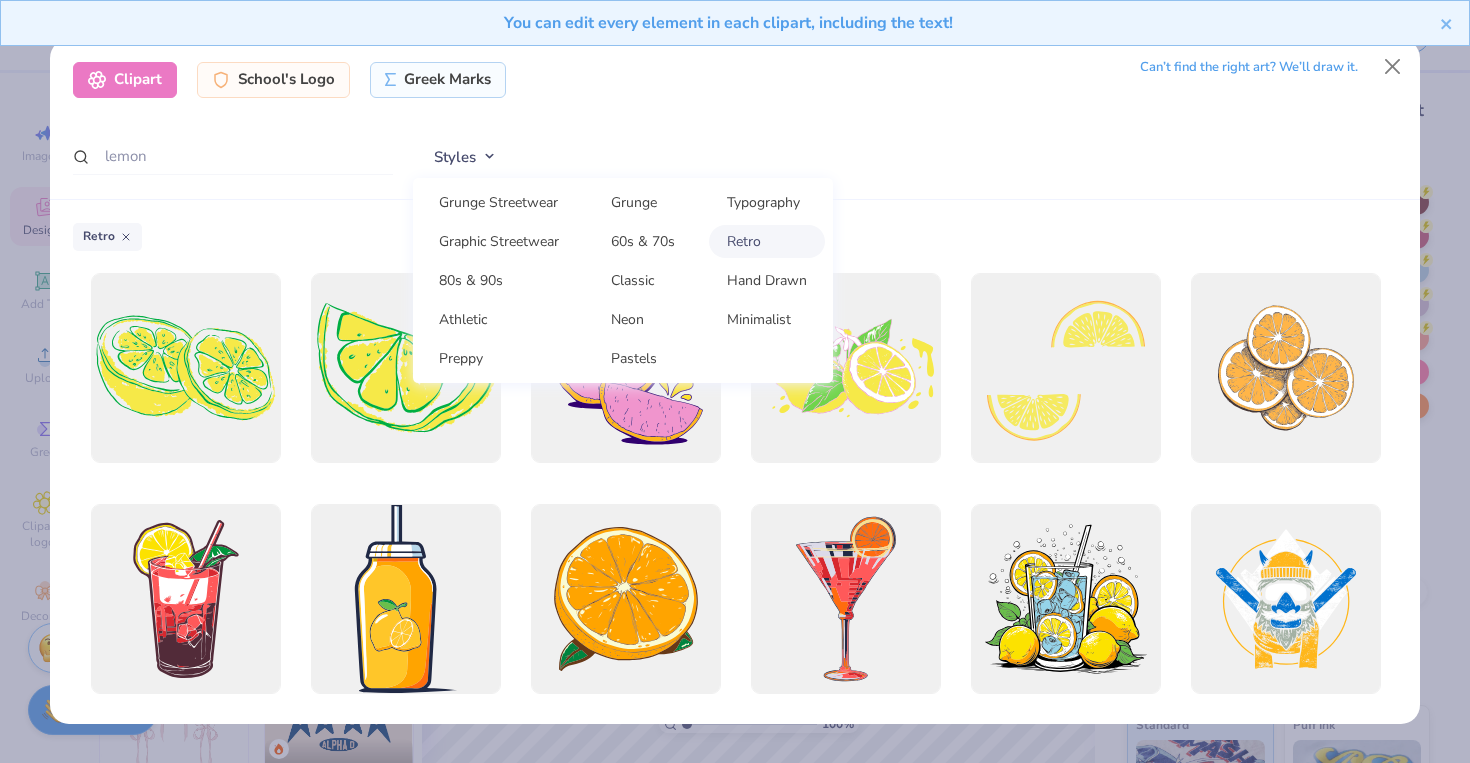 click on "Retro" at bounding box center (767, 241) 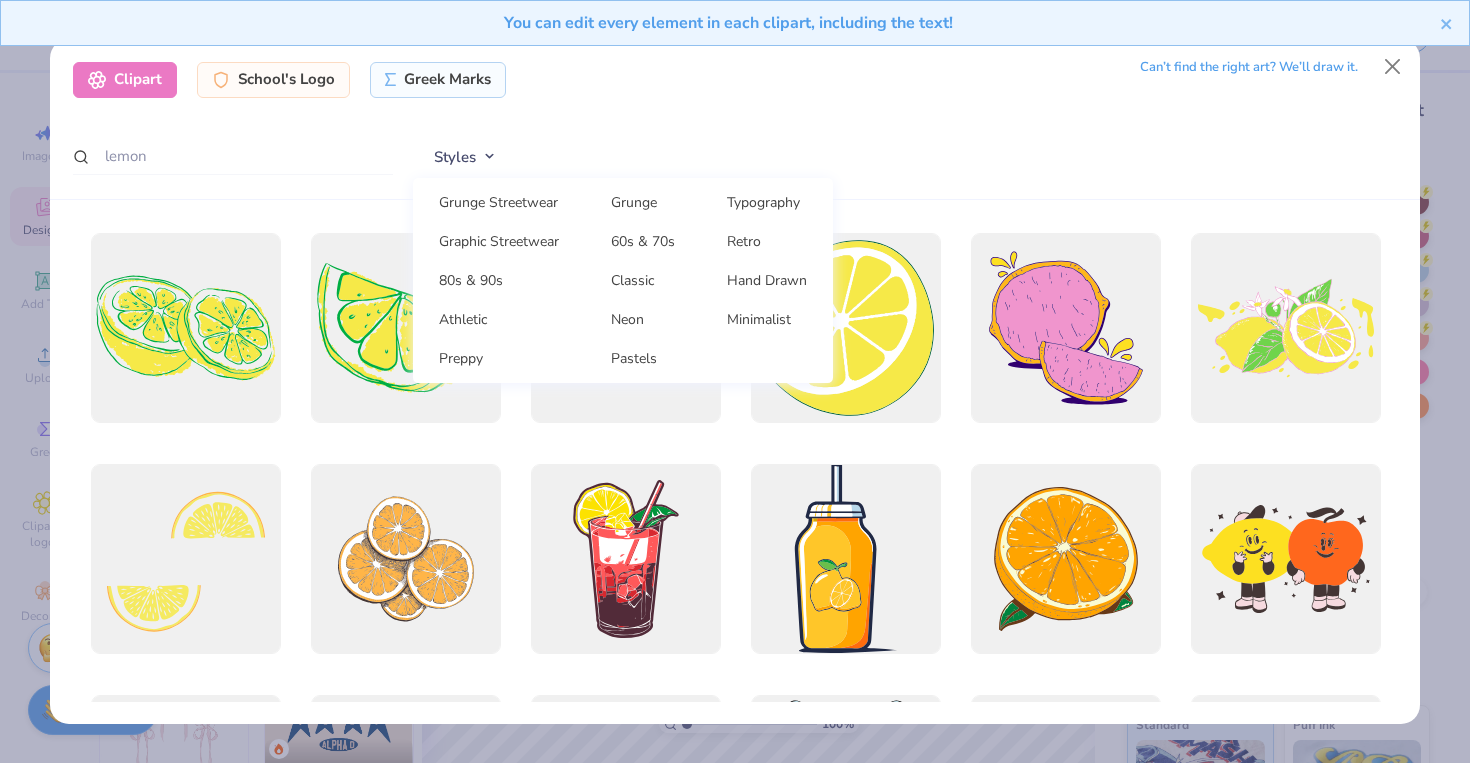 click on "Styles Grunge Streetwear Grunge Typography Graphic Streetwear 60s & 70s Retro 80s & 90s Classic Hand Drawn Athletic Neon Minimalist Preppy Pastels" at bounding box center [905, 157] 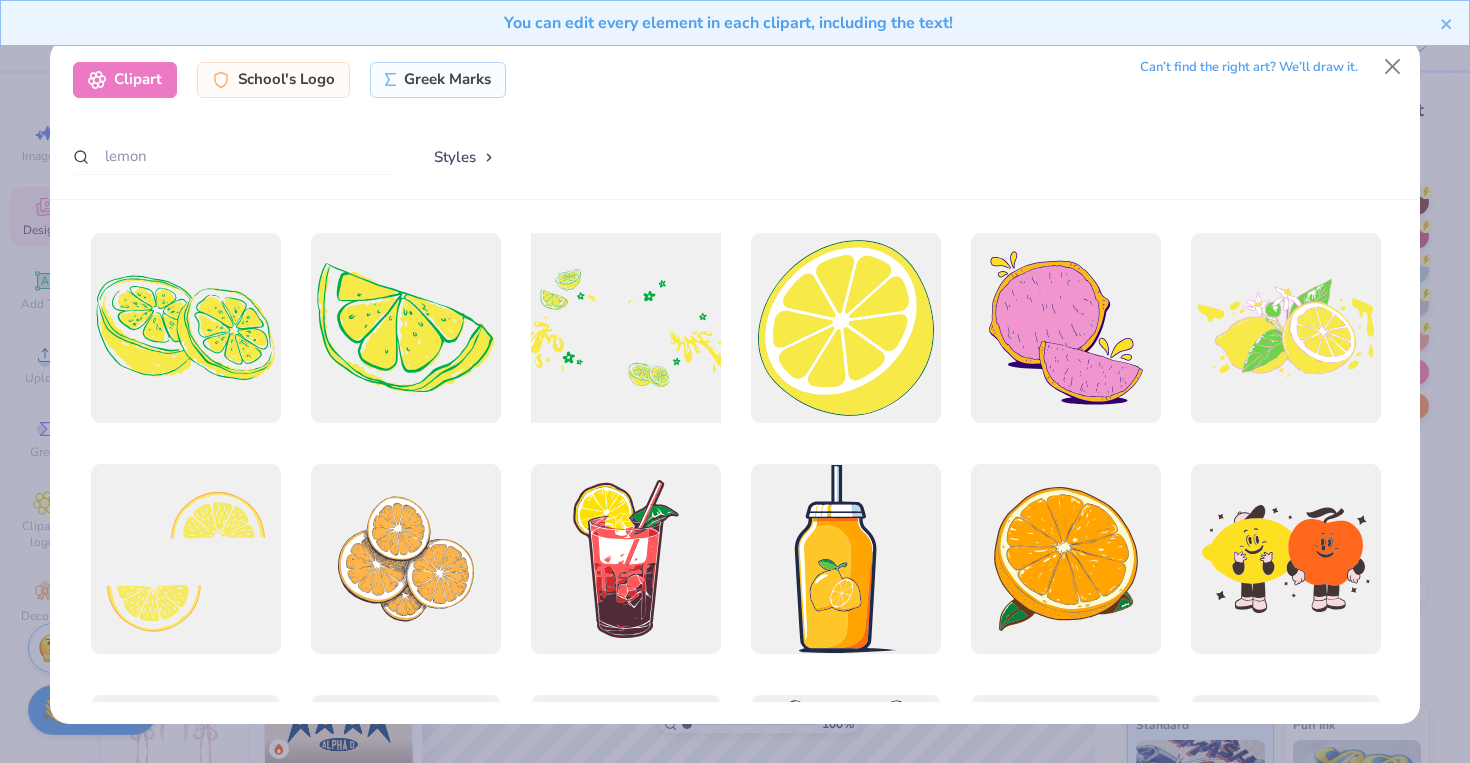 click at bounding box center [625, 327] 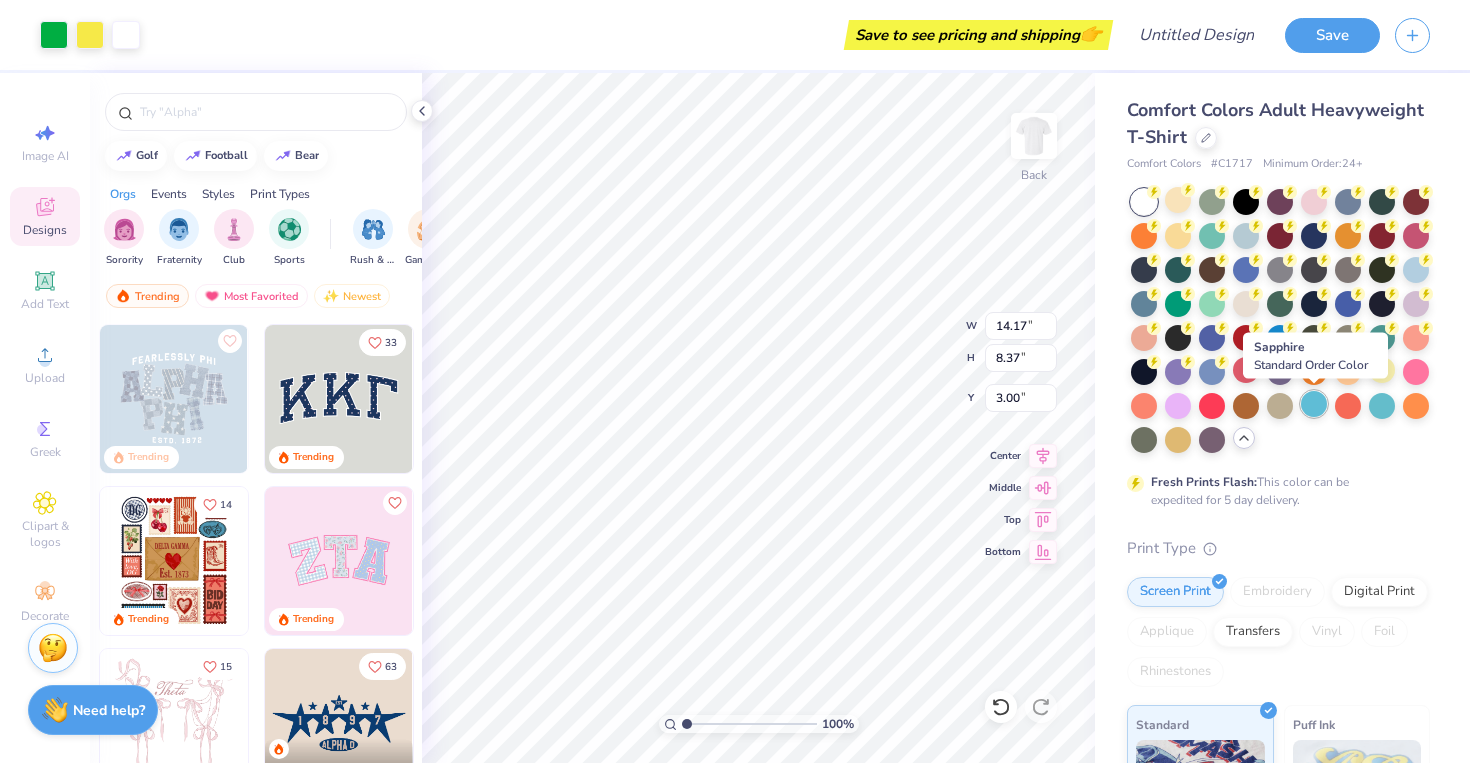 click at bounding box center [1314, 404] 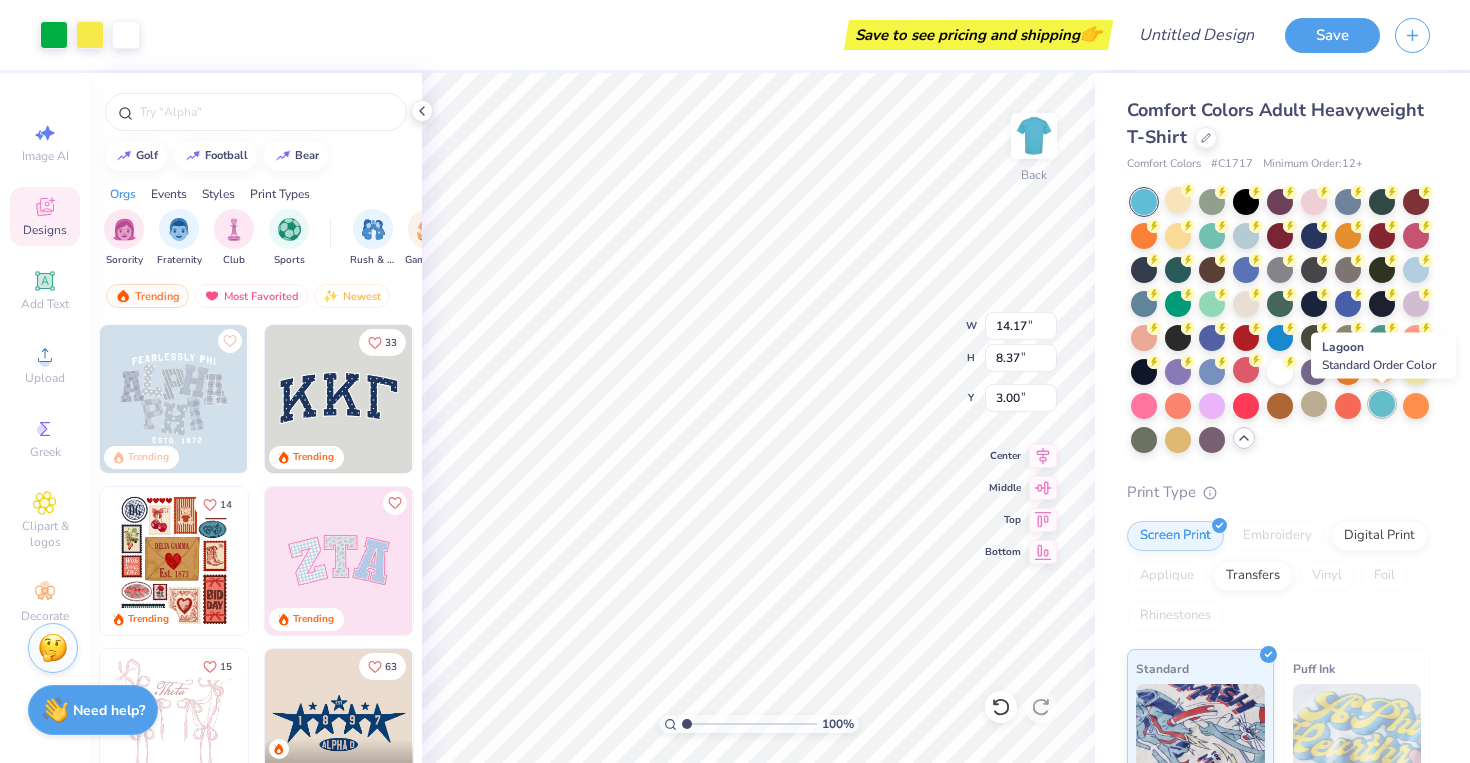 click at bounding box center (1382, 404) 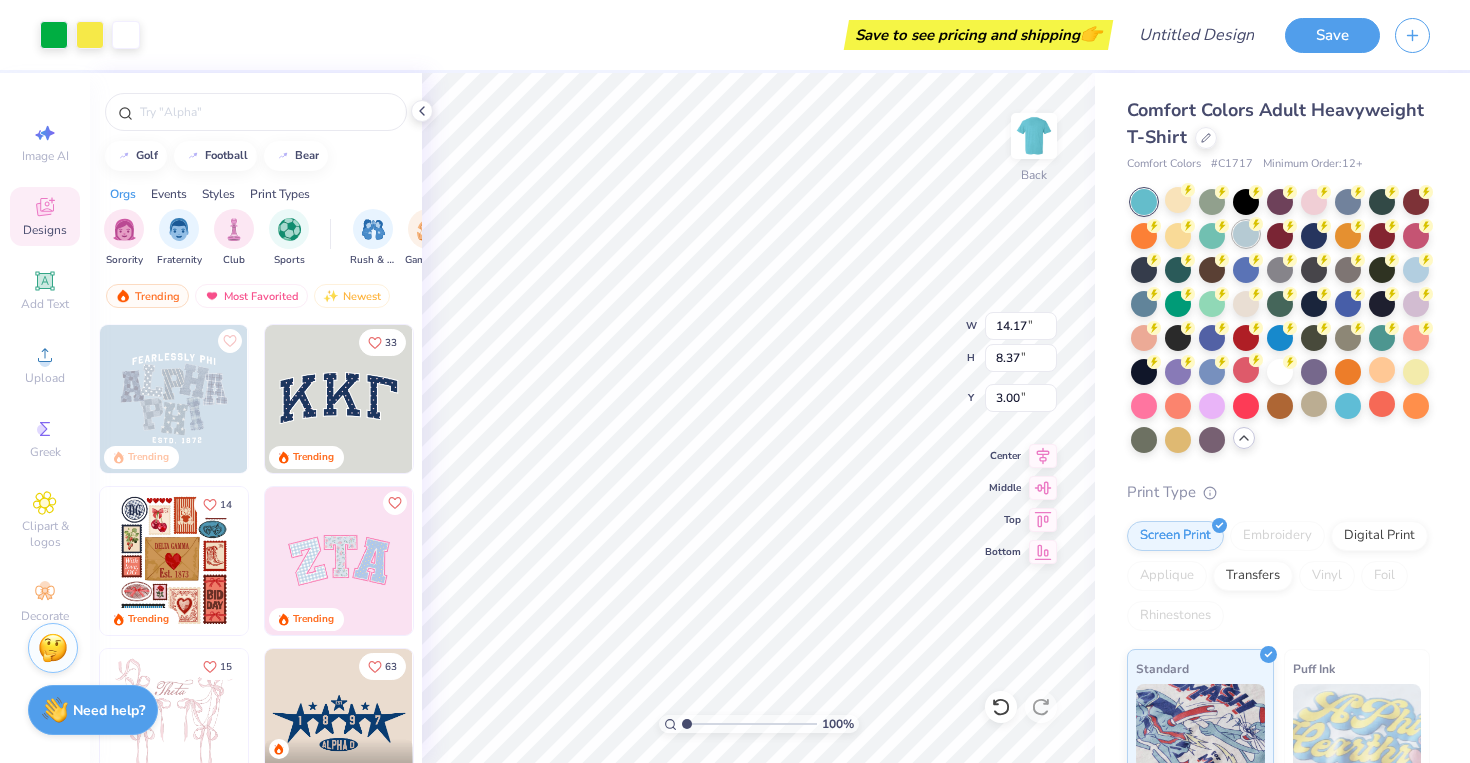 click at bounding box center (1246, 234) 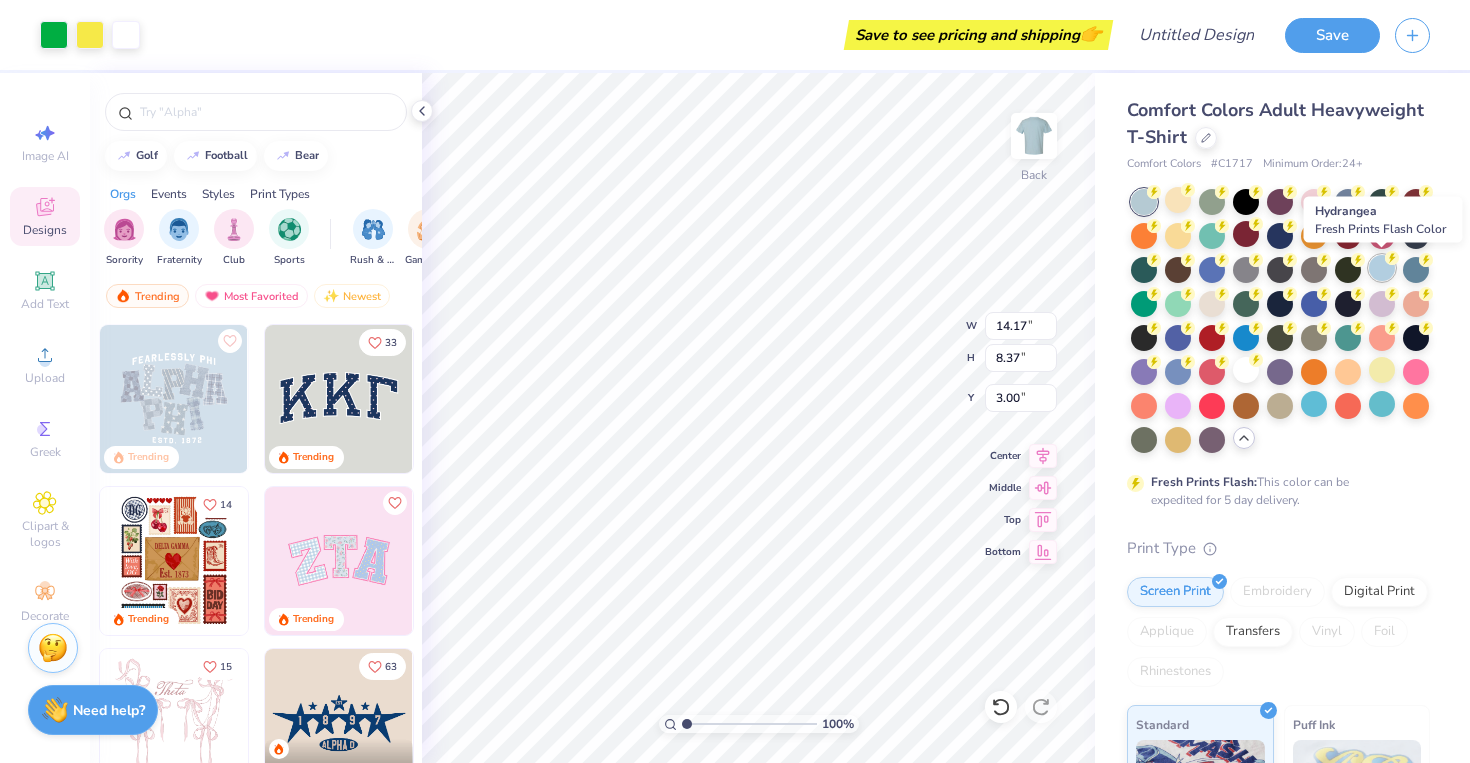 click at bounding box center [1382, 268] 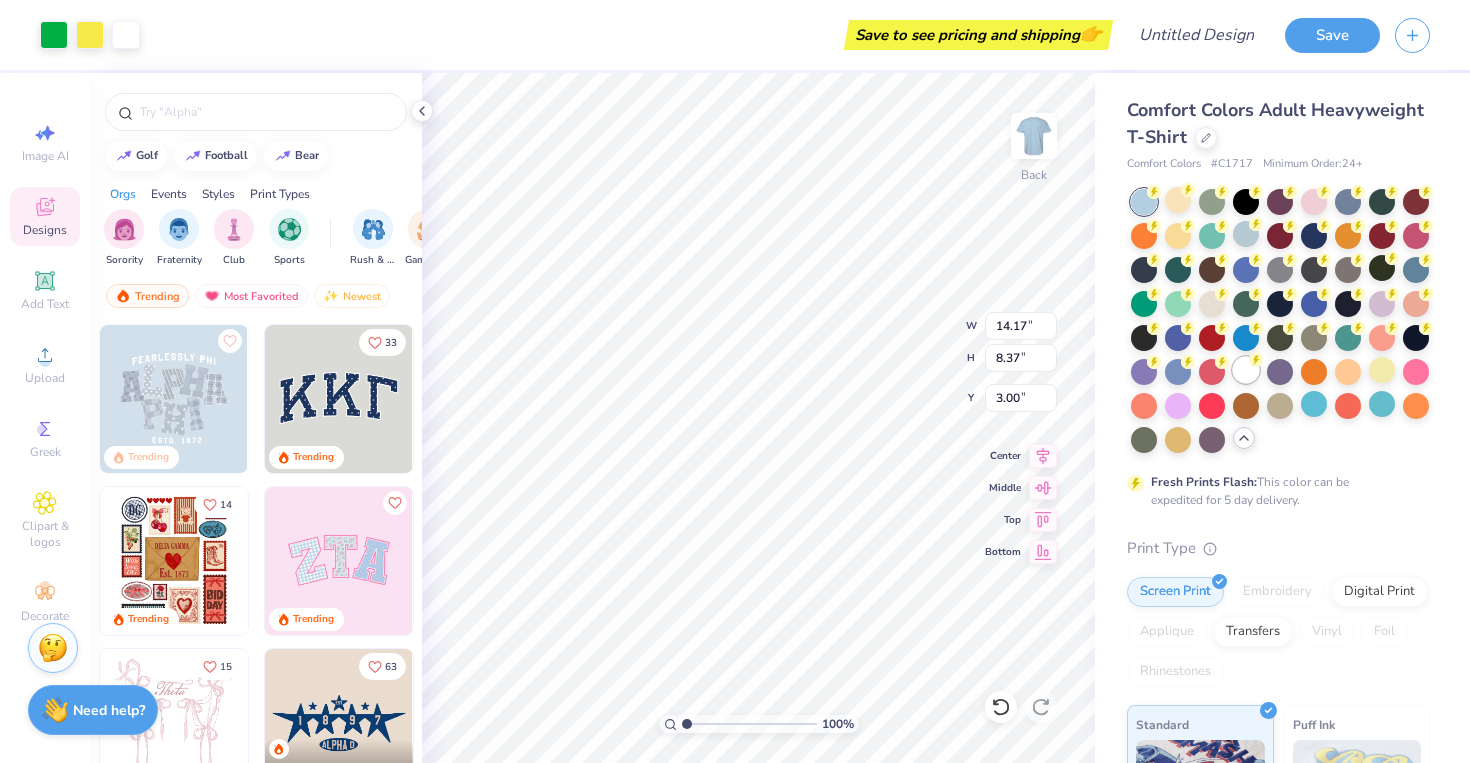 click at bounding box center [1246, 370] 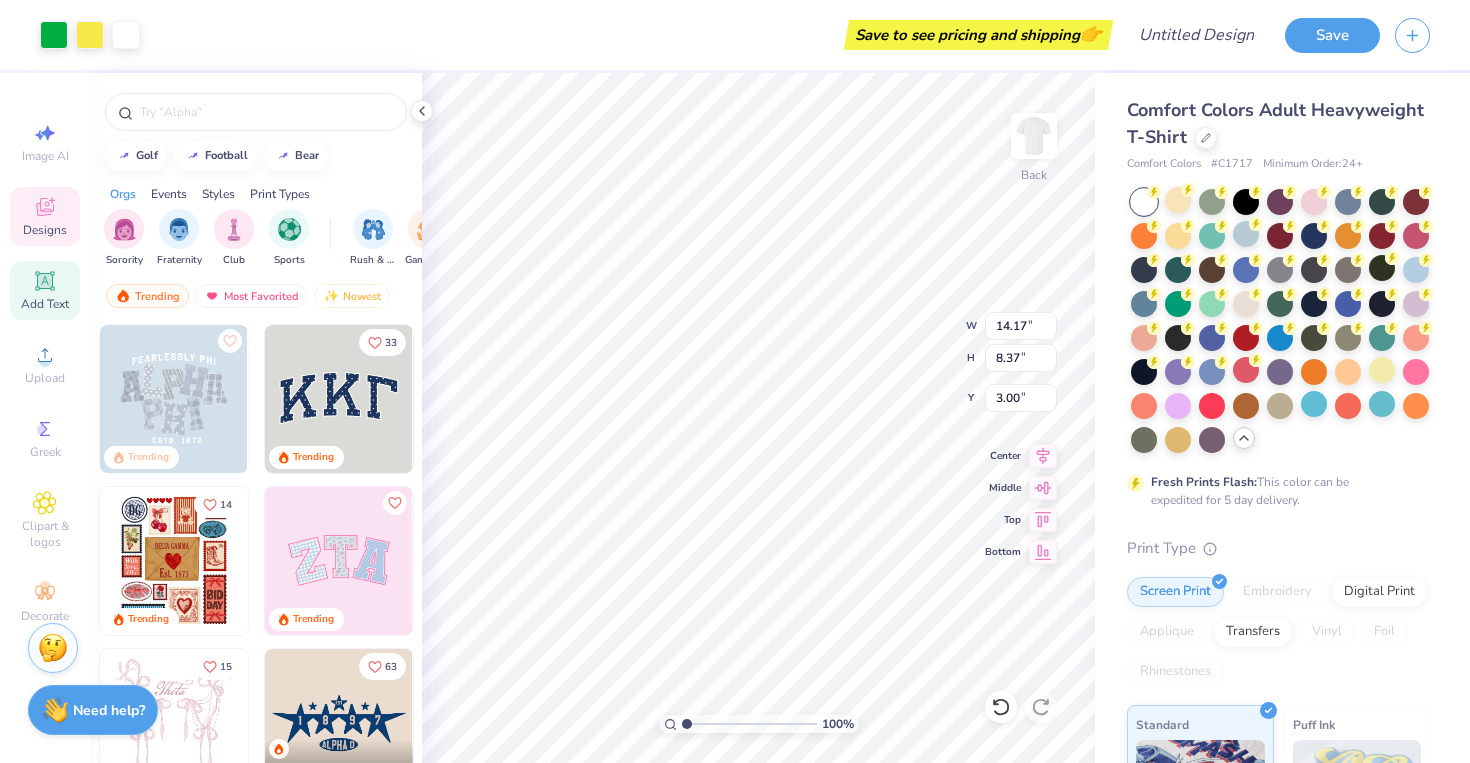 click on "Add Text" at bounding box center [45, 290] 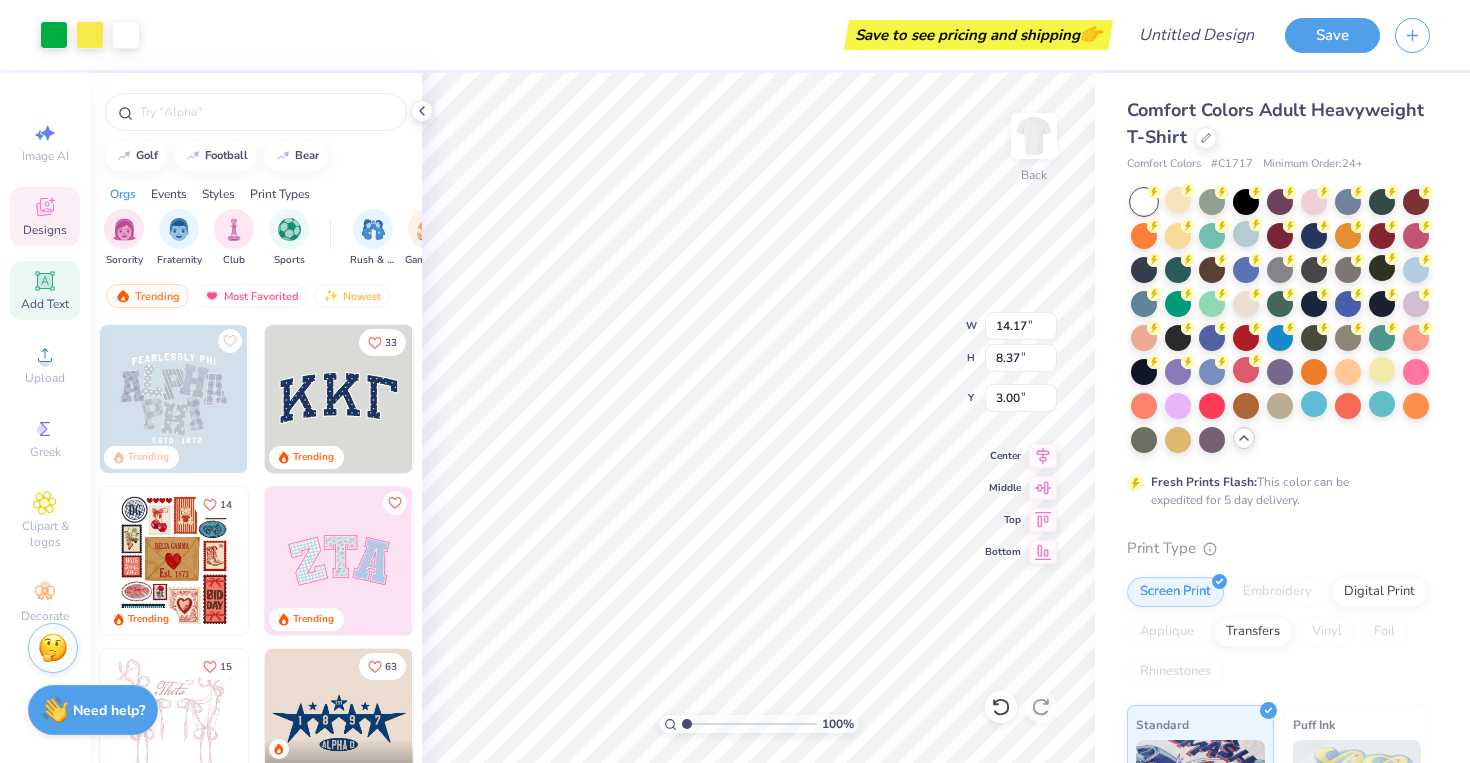 type on "5.59" 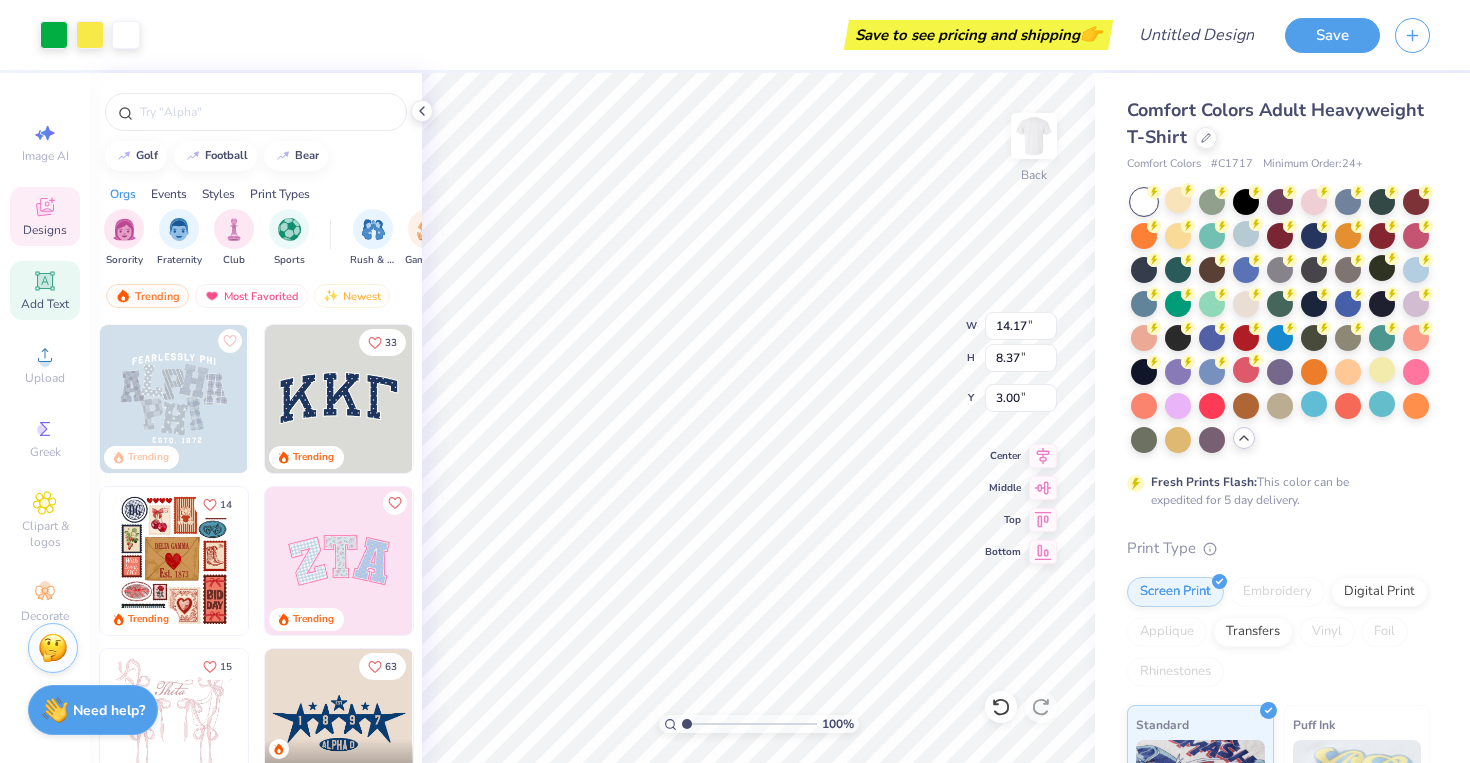 type on "1.62" 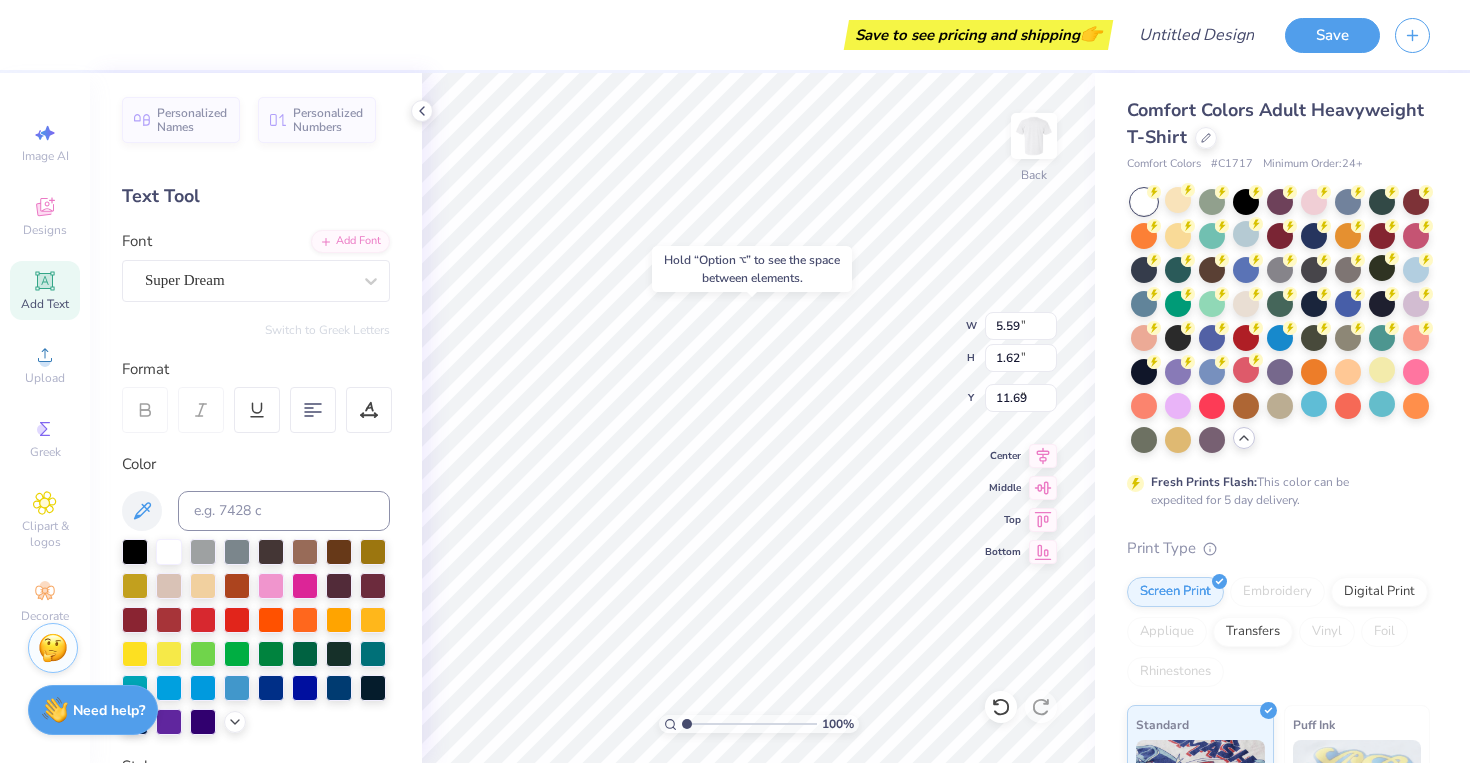type on "6.81" 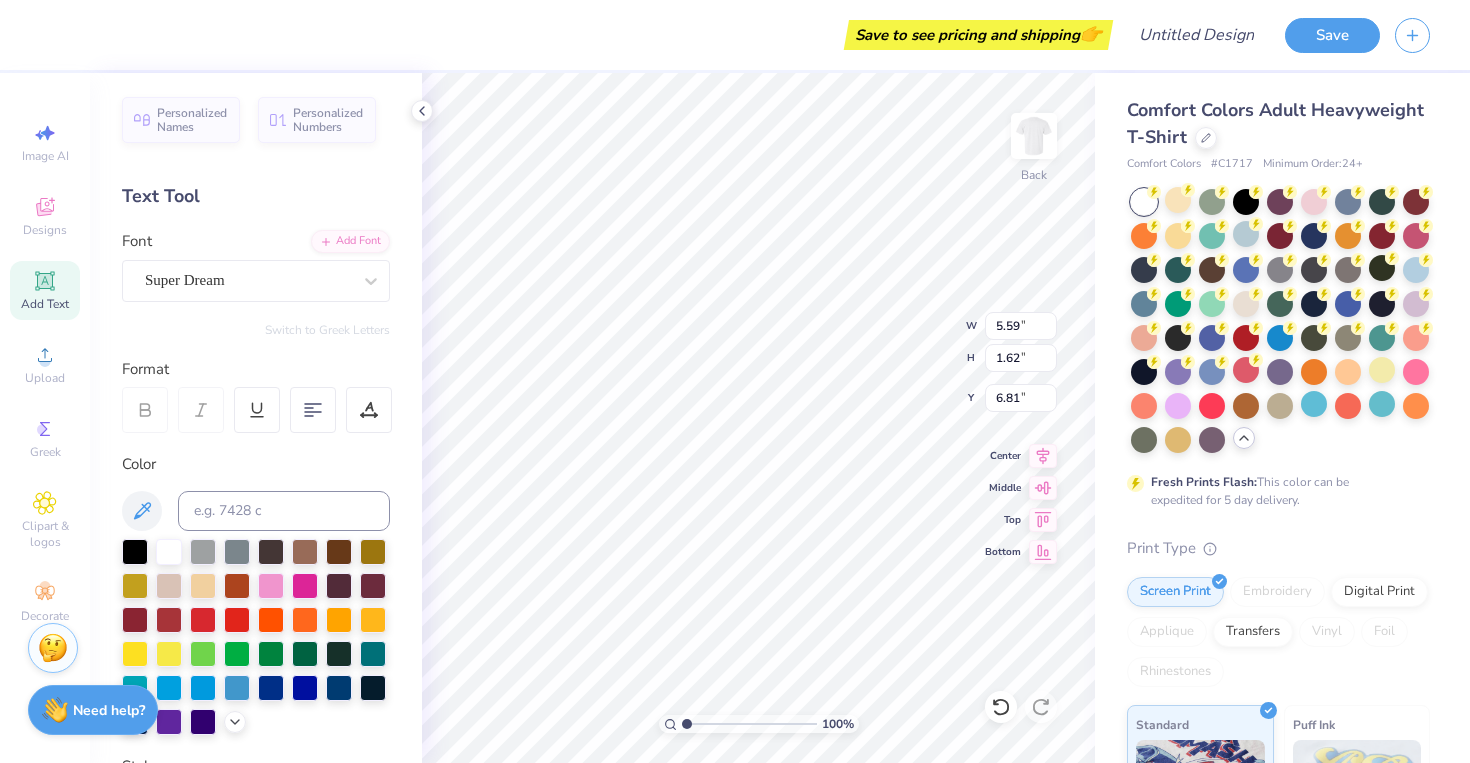 type on "T" 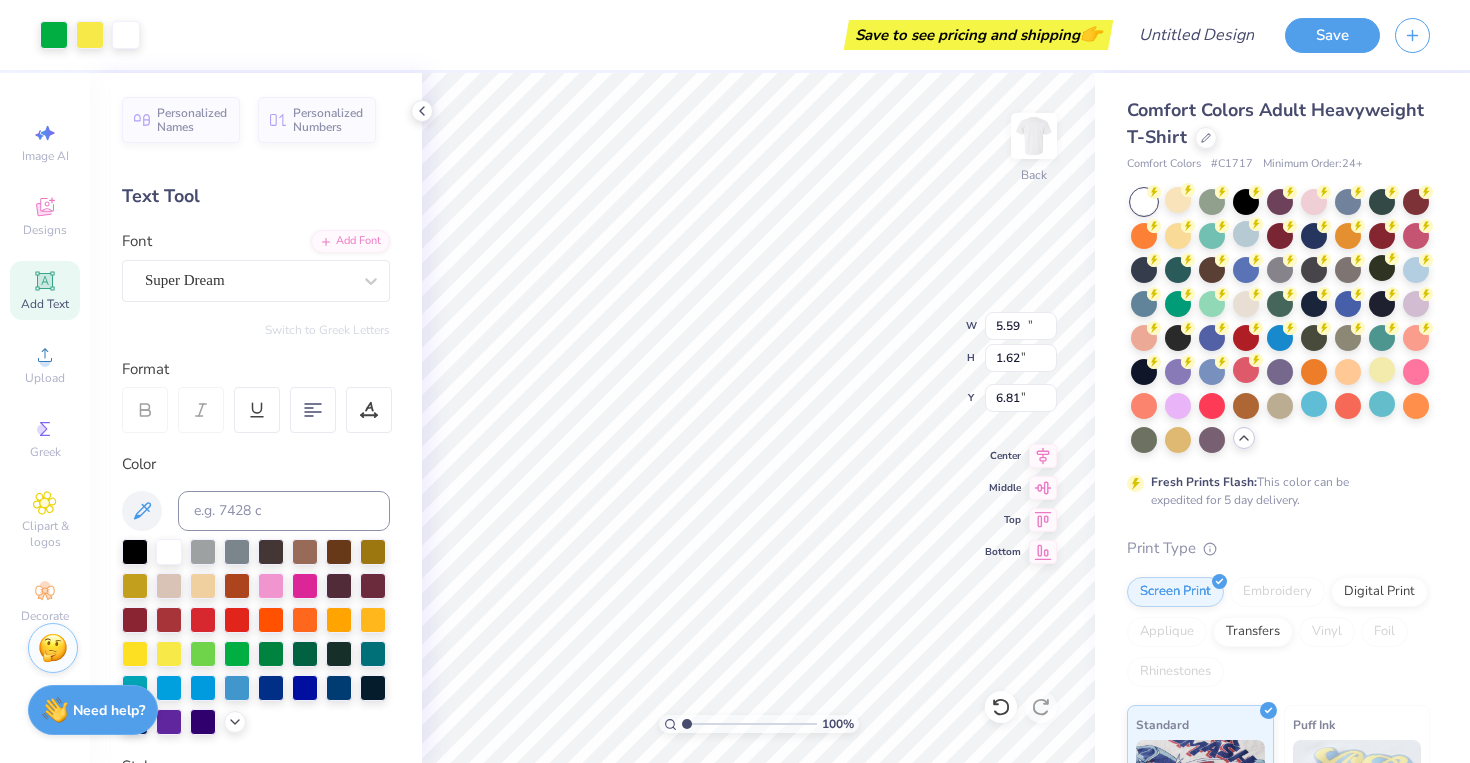 type on "14.17" 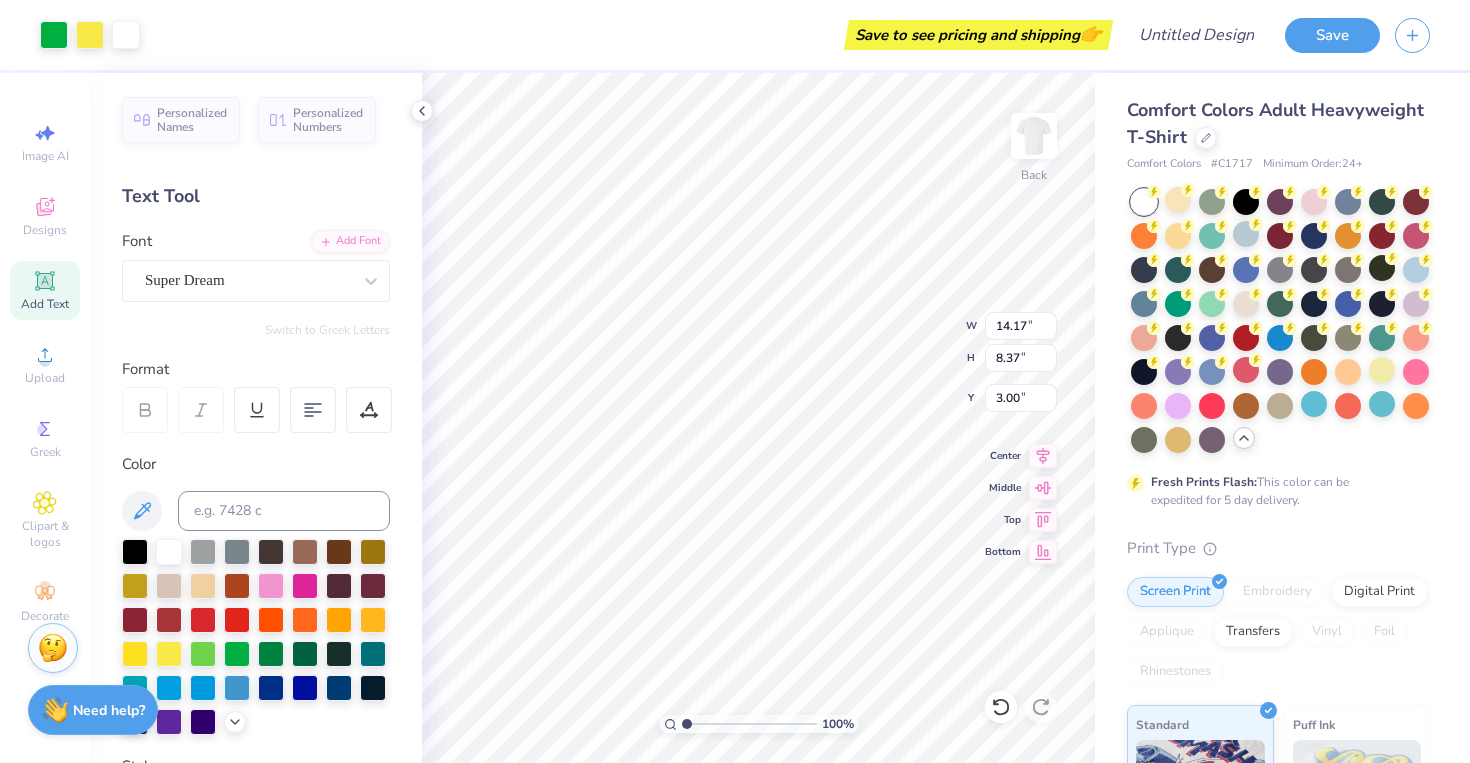 type on "5.85" 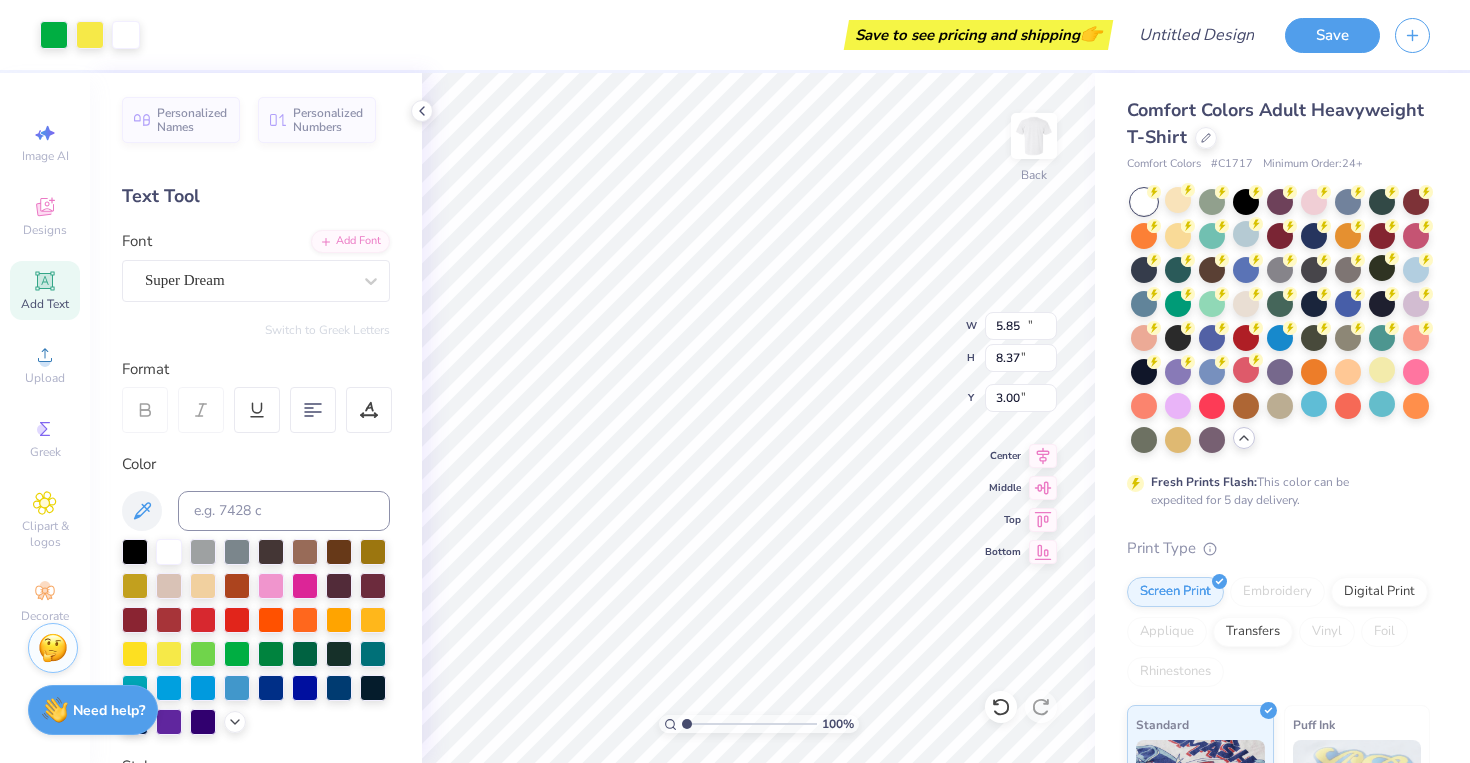 type on "1.62" 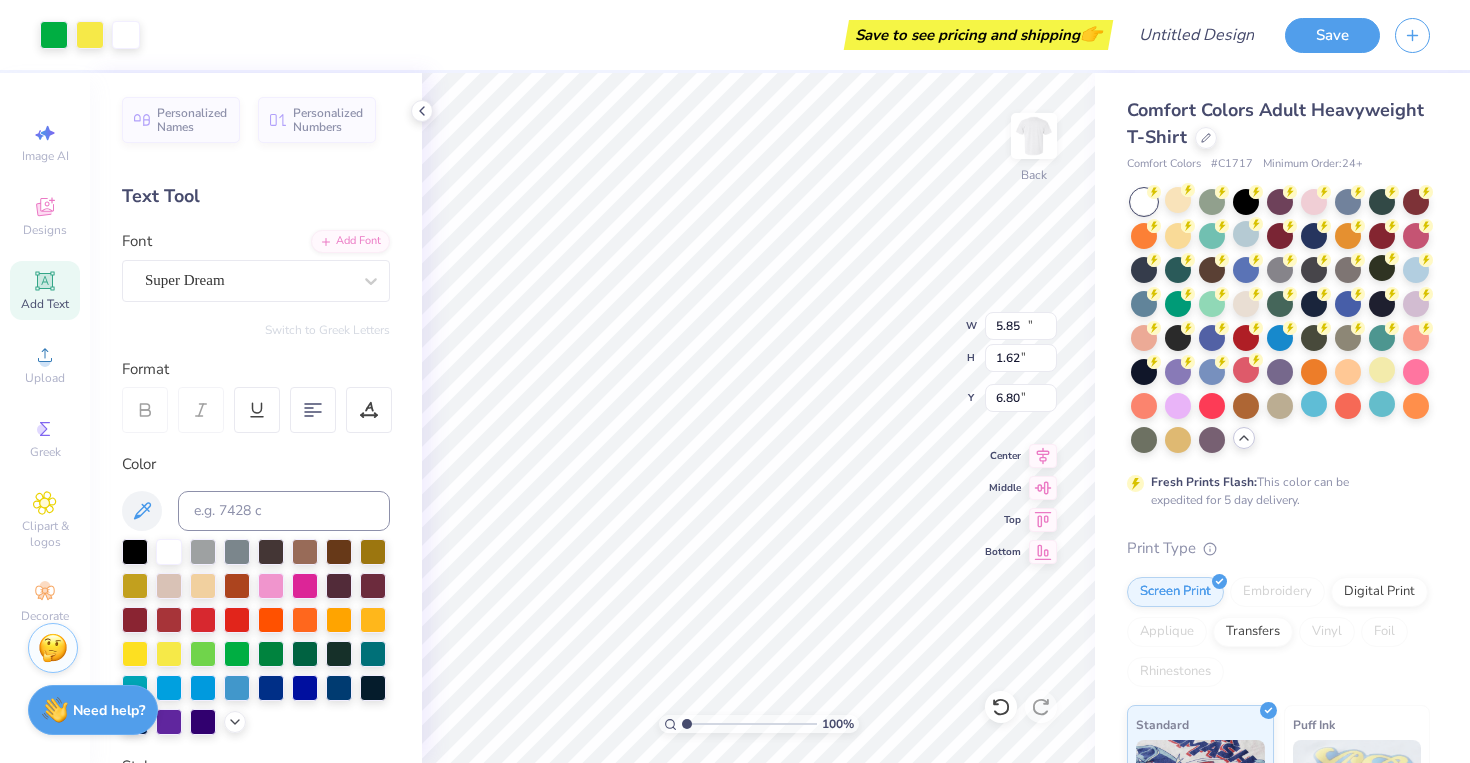 type on "6.81" 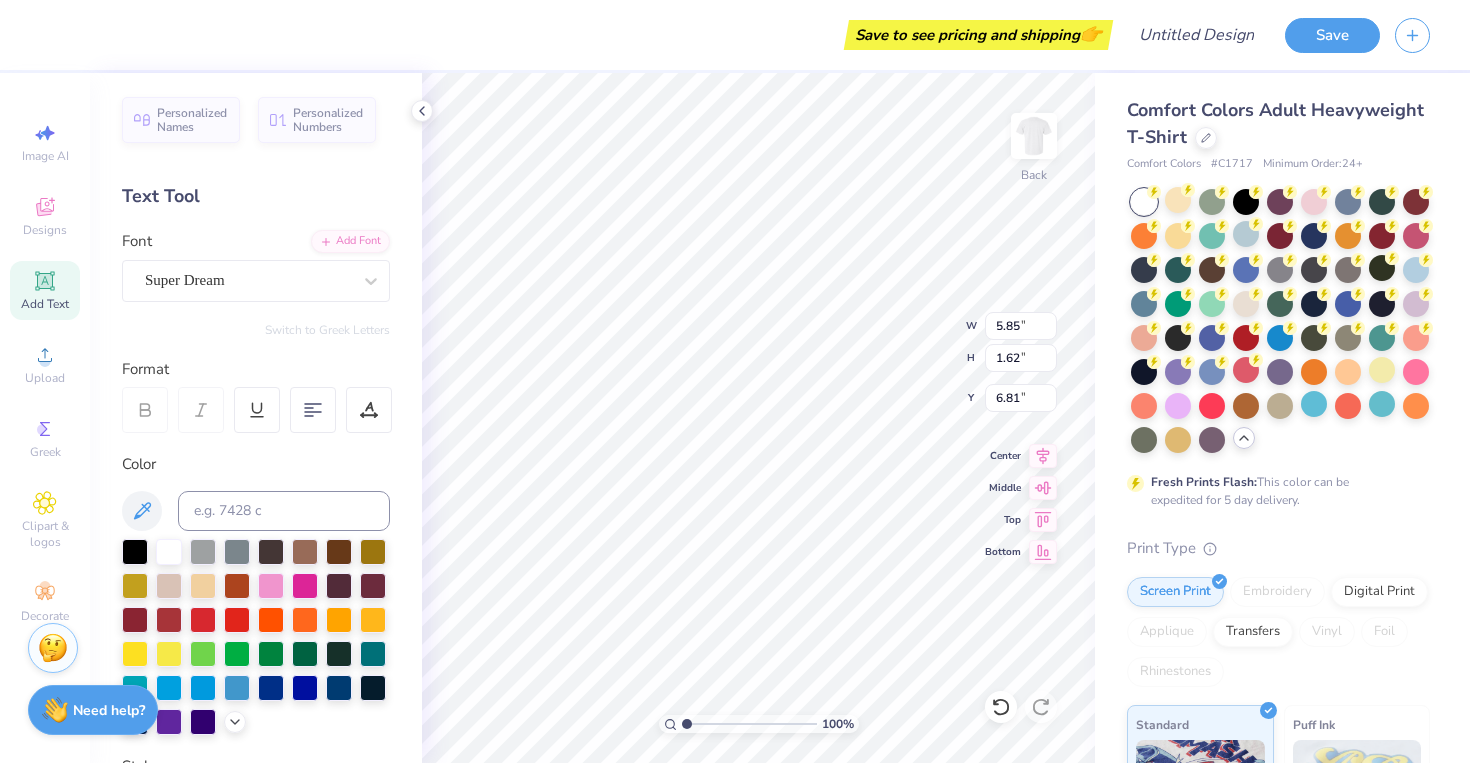 type on "7.70" 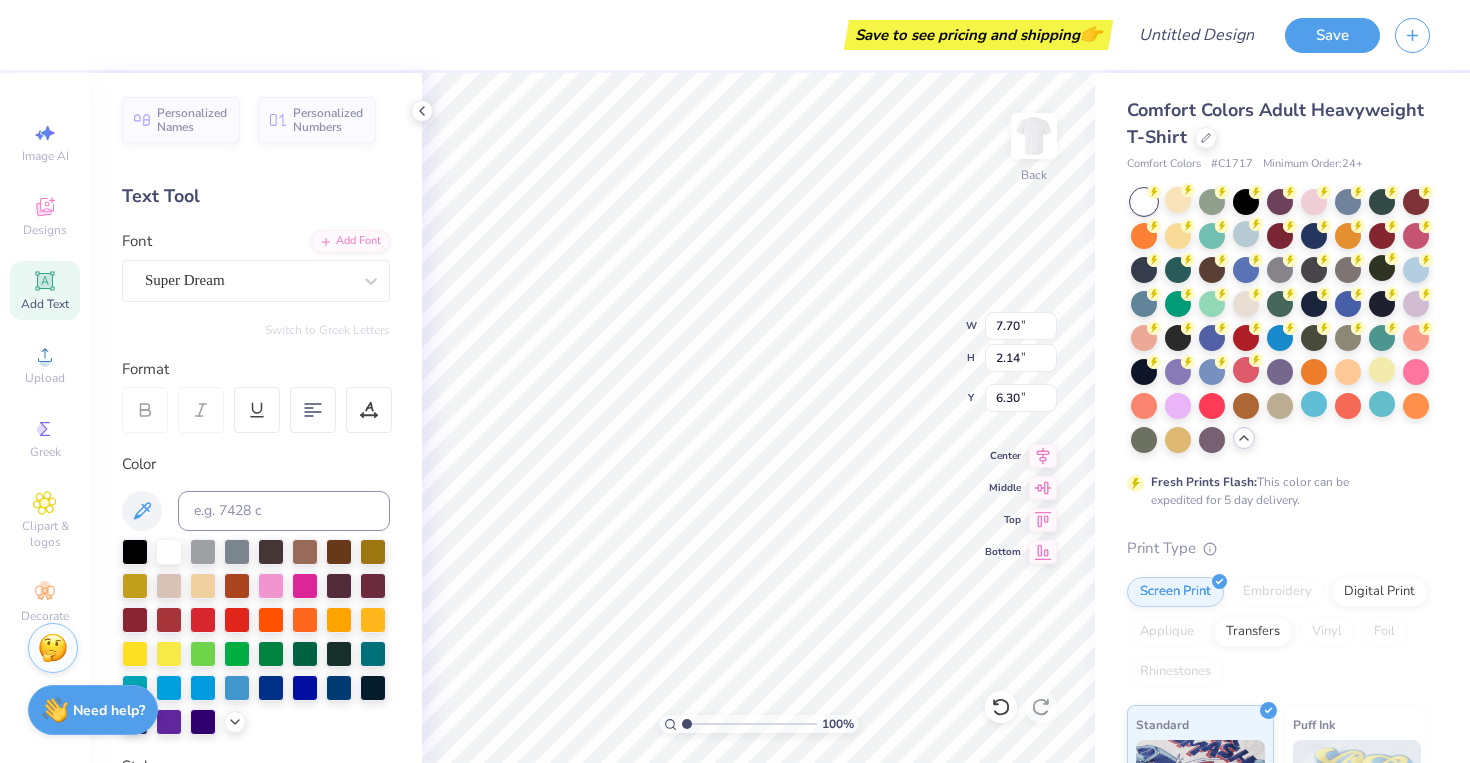 type on "6.40" 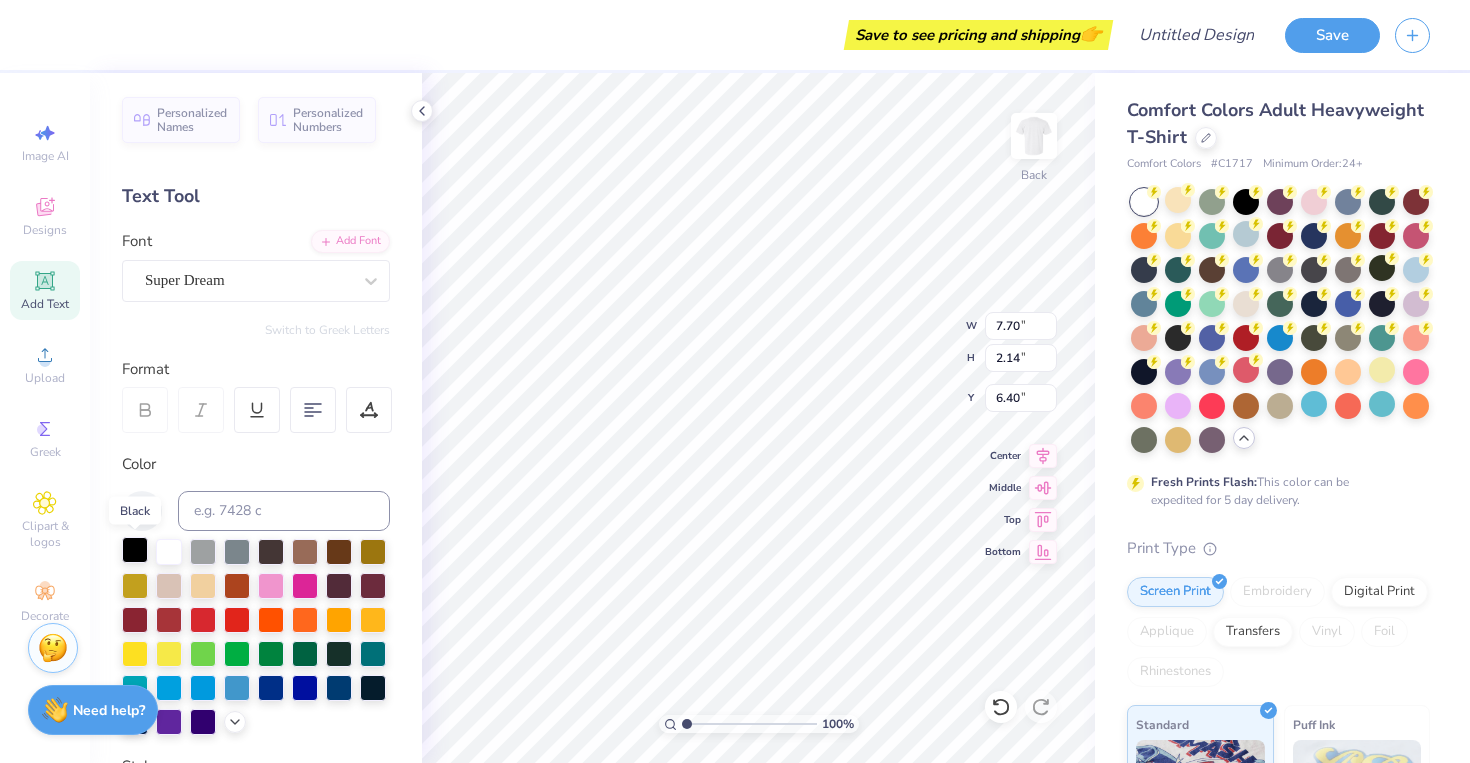 click at bounding box center [135, 550] 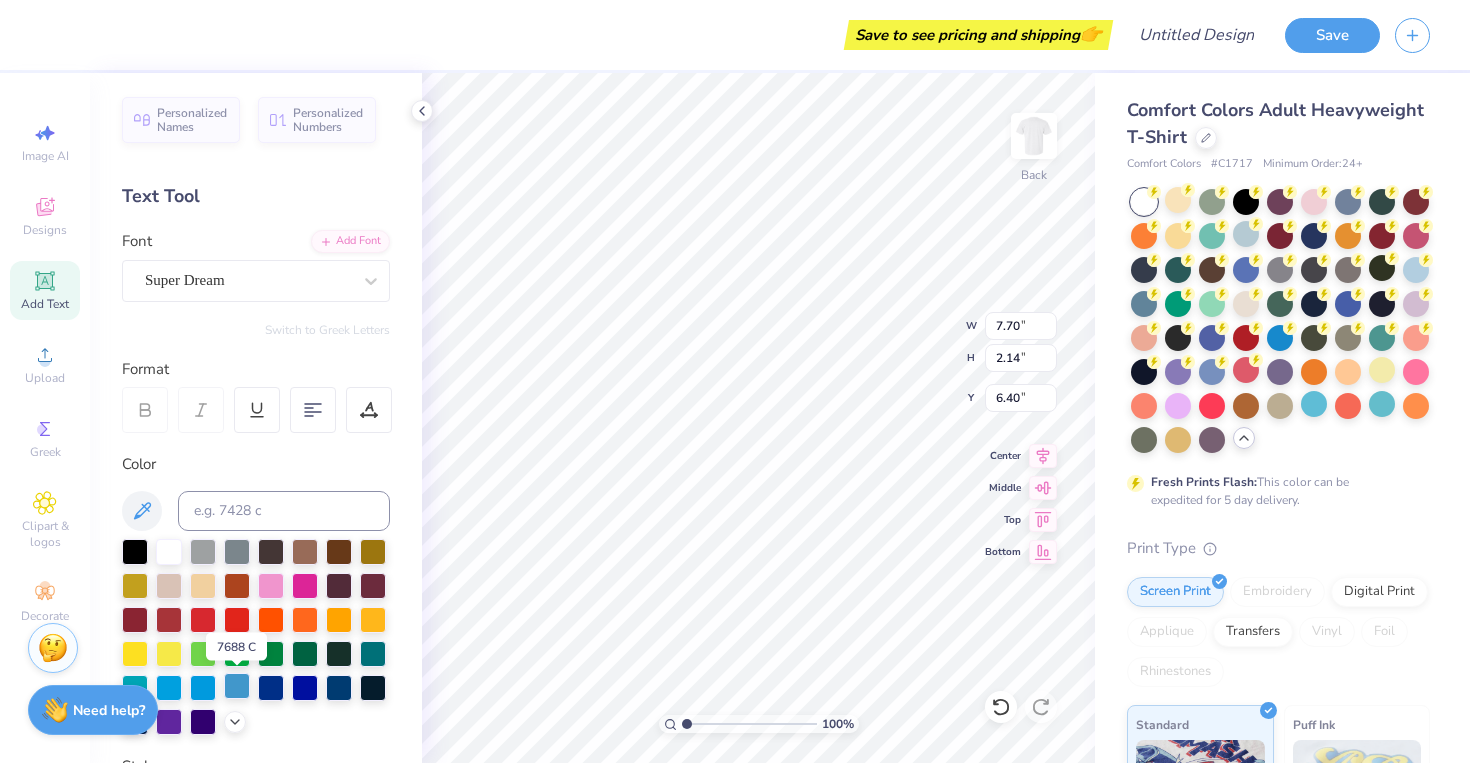 click at bounding box center [237, 686] 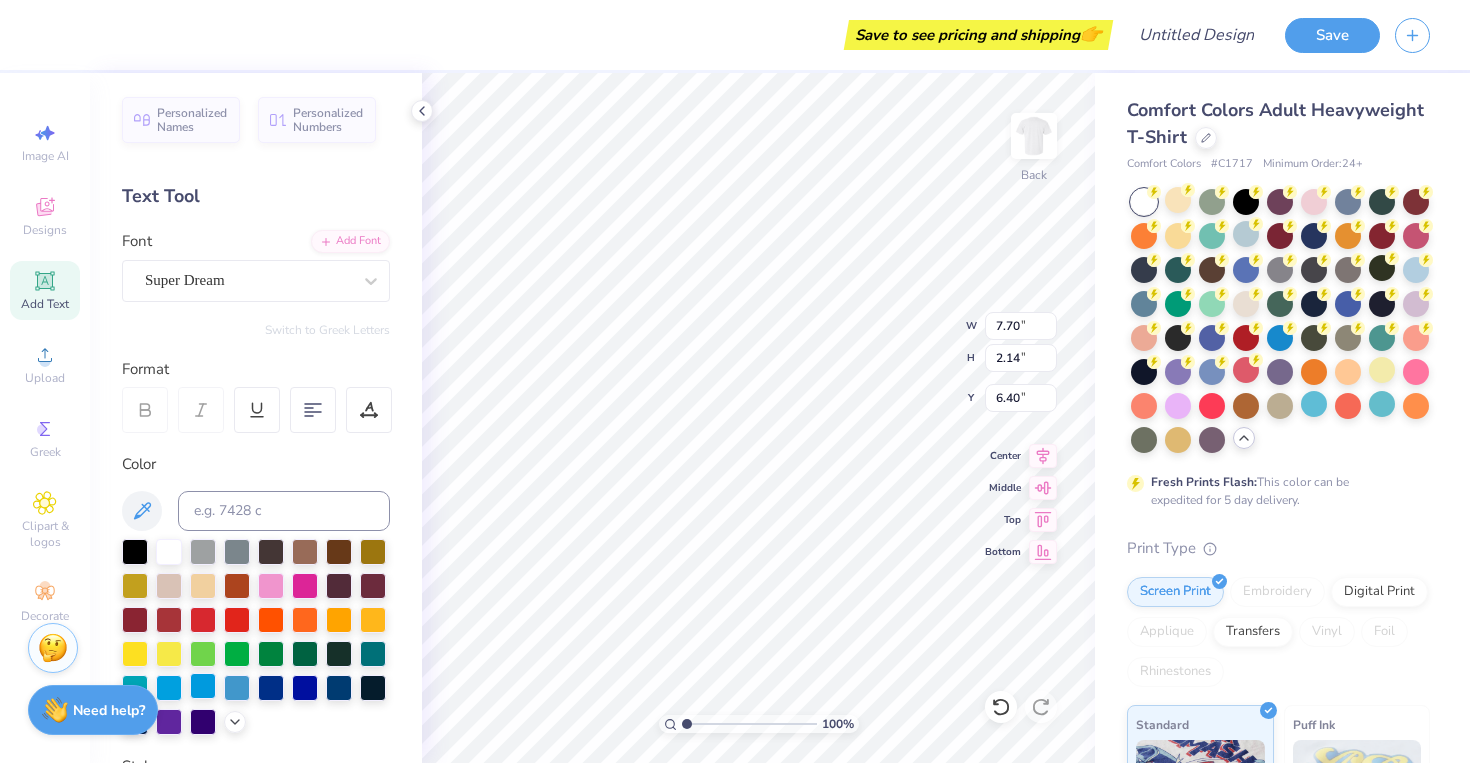 click at bounding box center (203, 686) 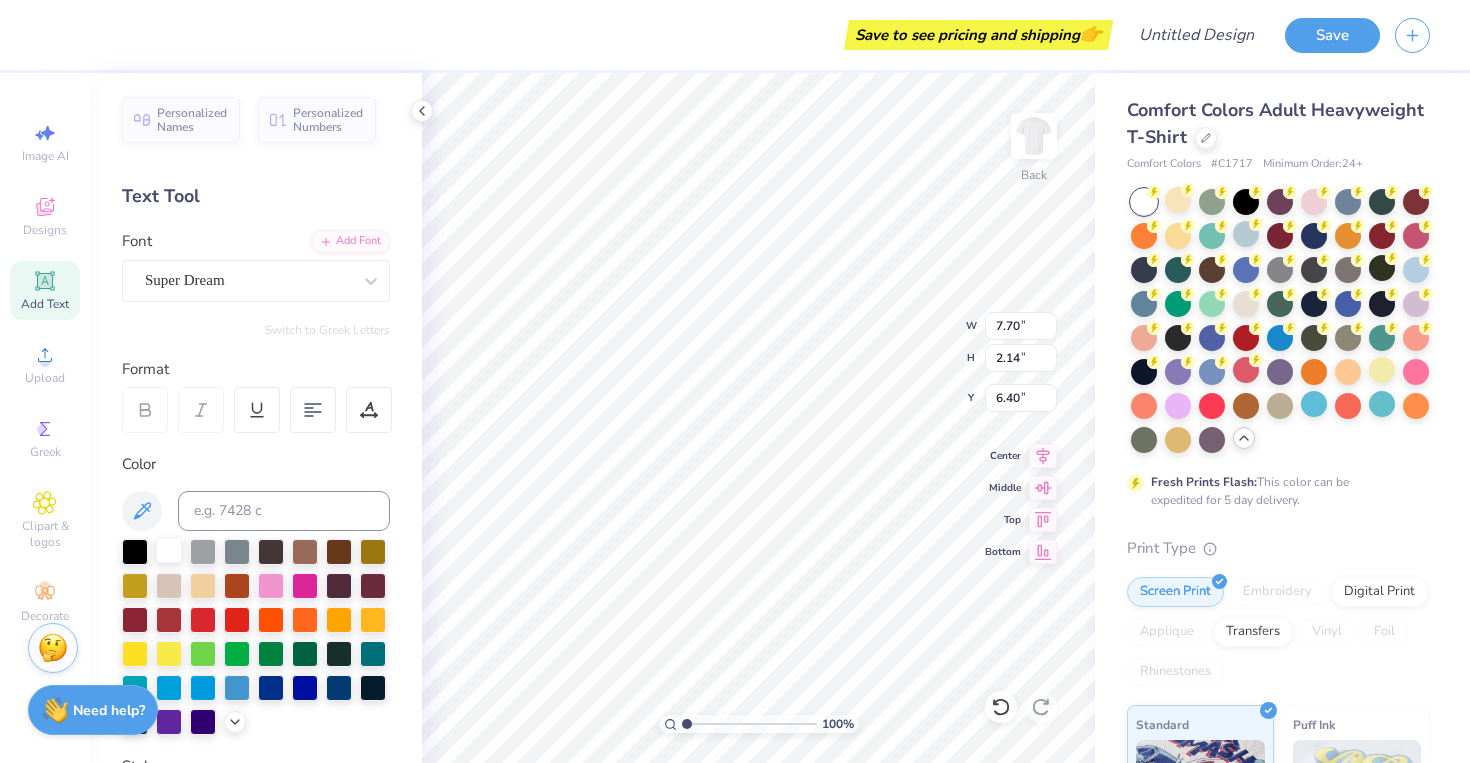 click at bounding box center (169, 550) 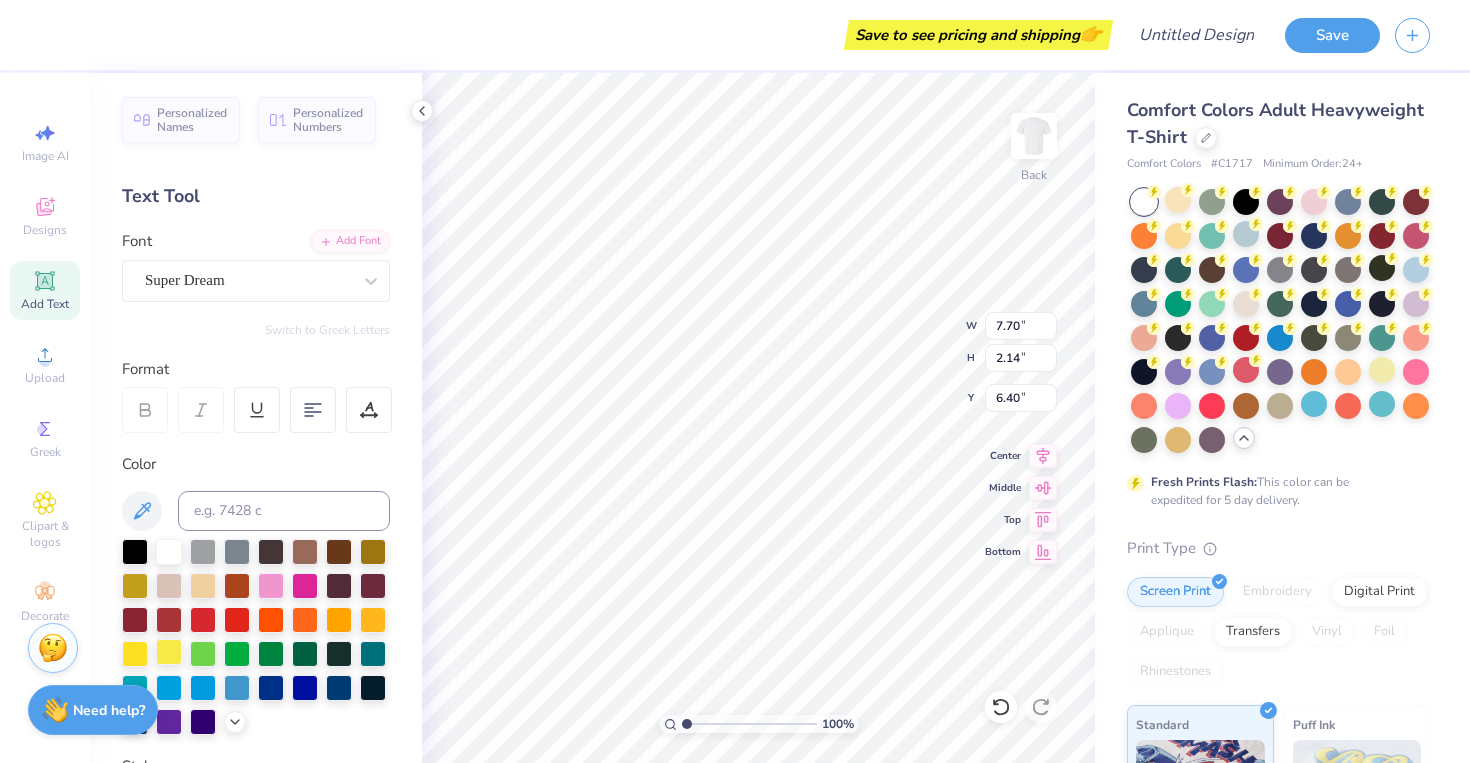 click at bounding box center (169, 652) 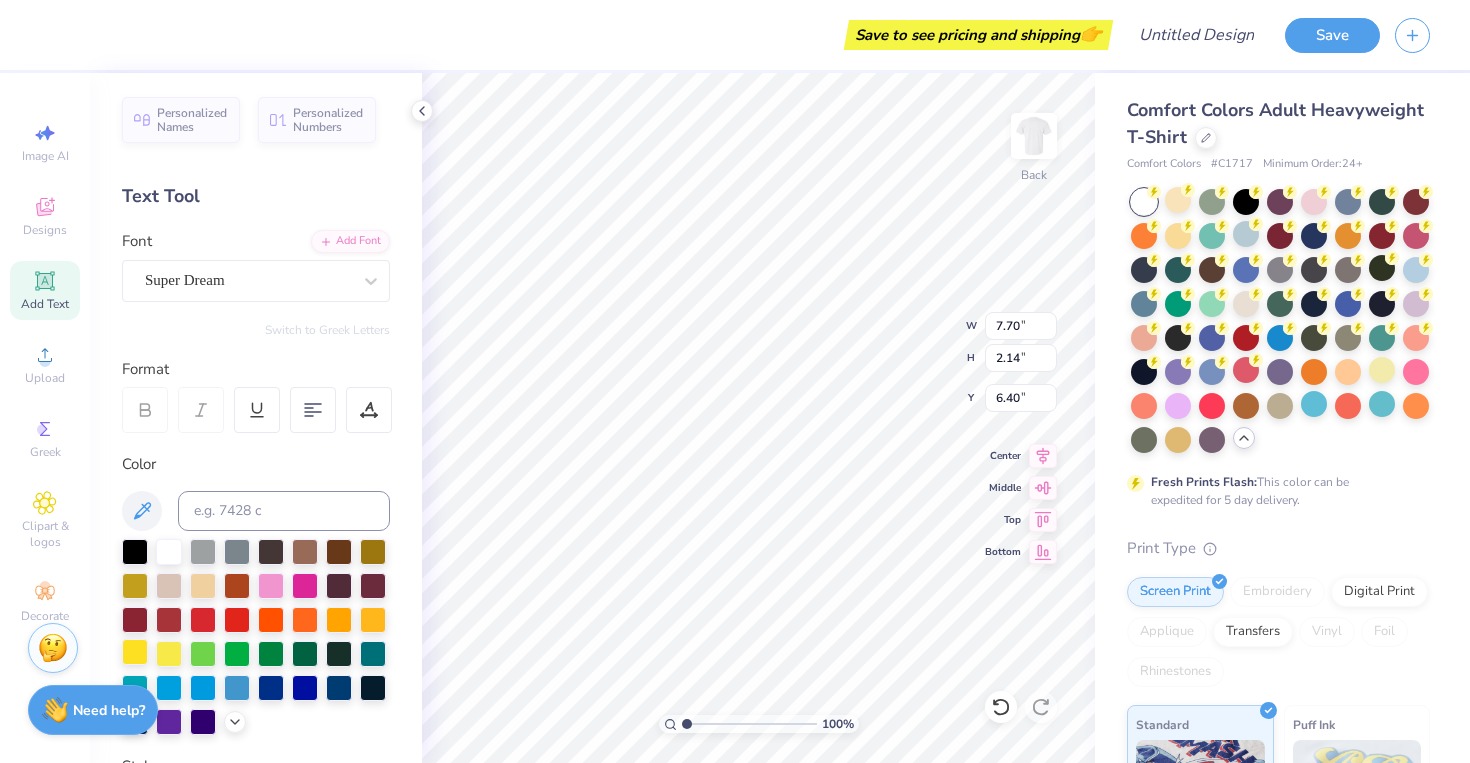 click at bounding box center [135, 652] 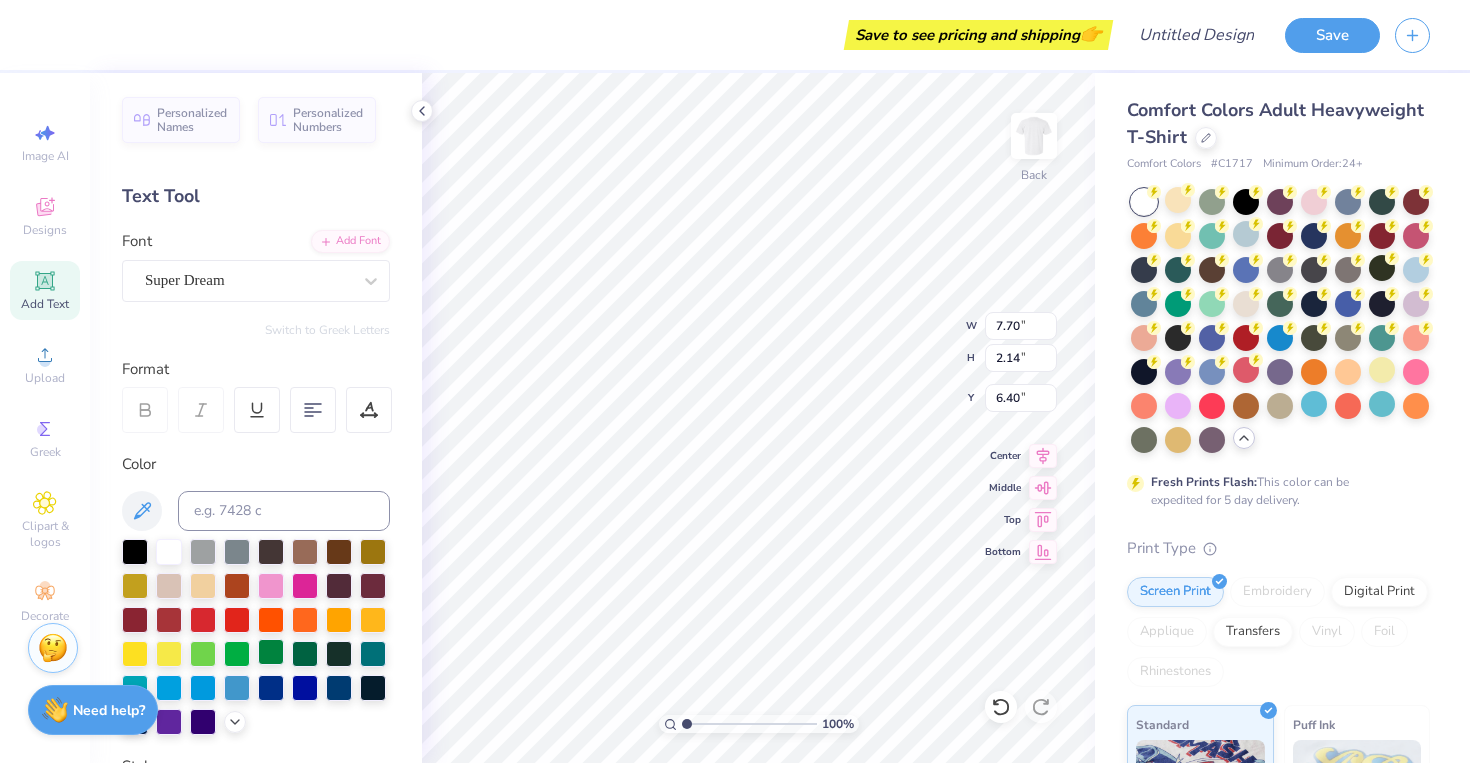 click at bounding box center (271, 652) 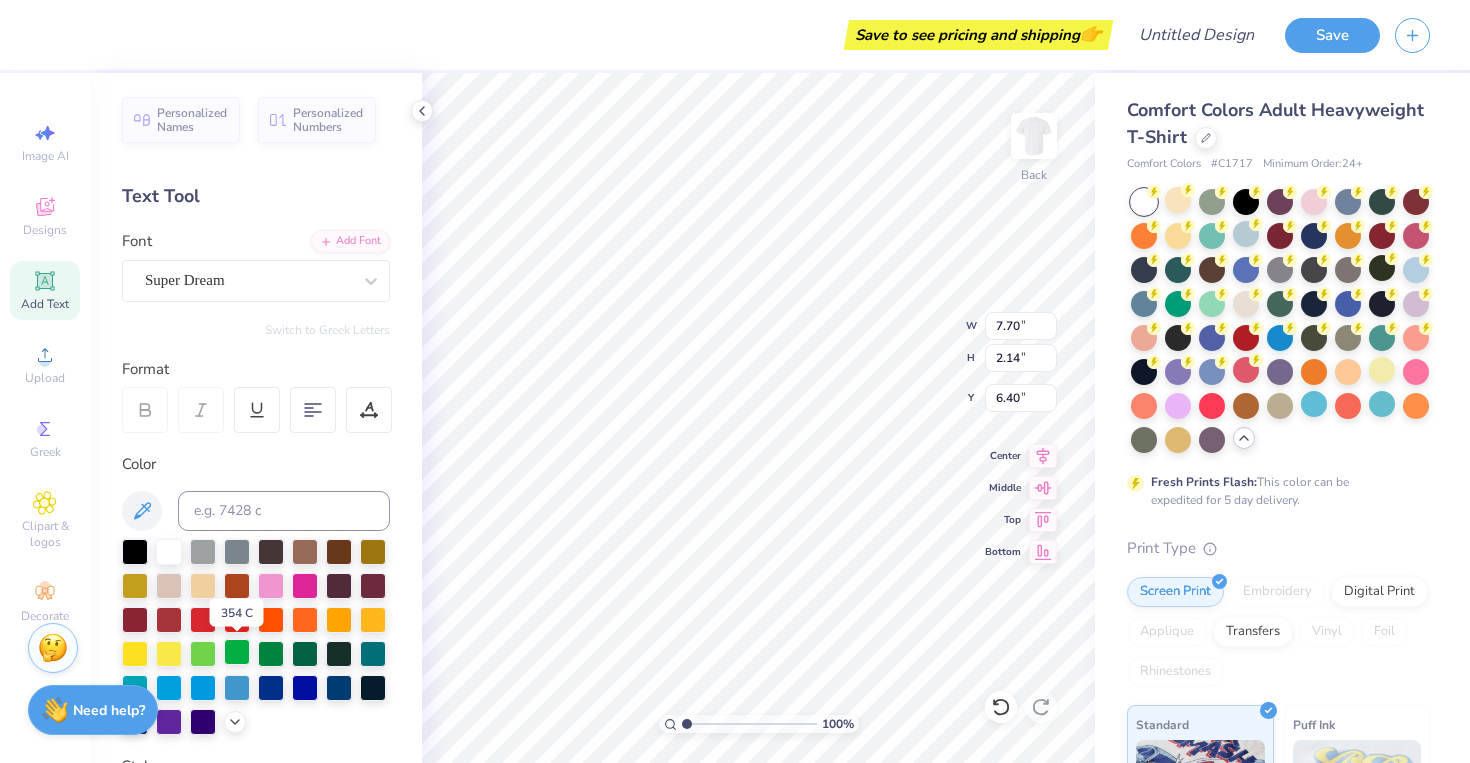 click at bounding box center (237, 652) 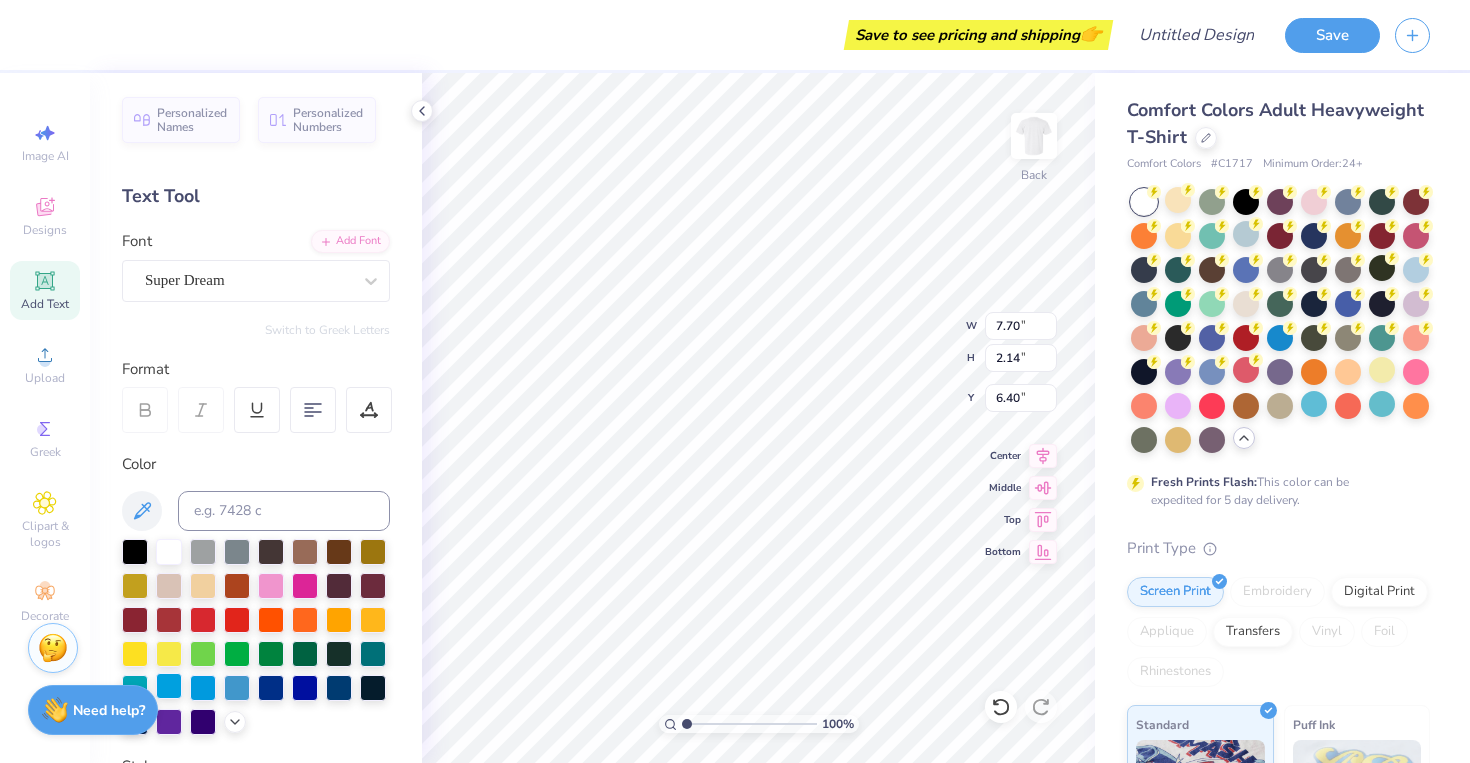 click at bounding box center (169, 686) 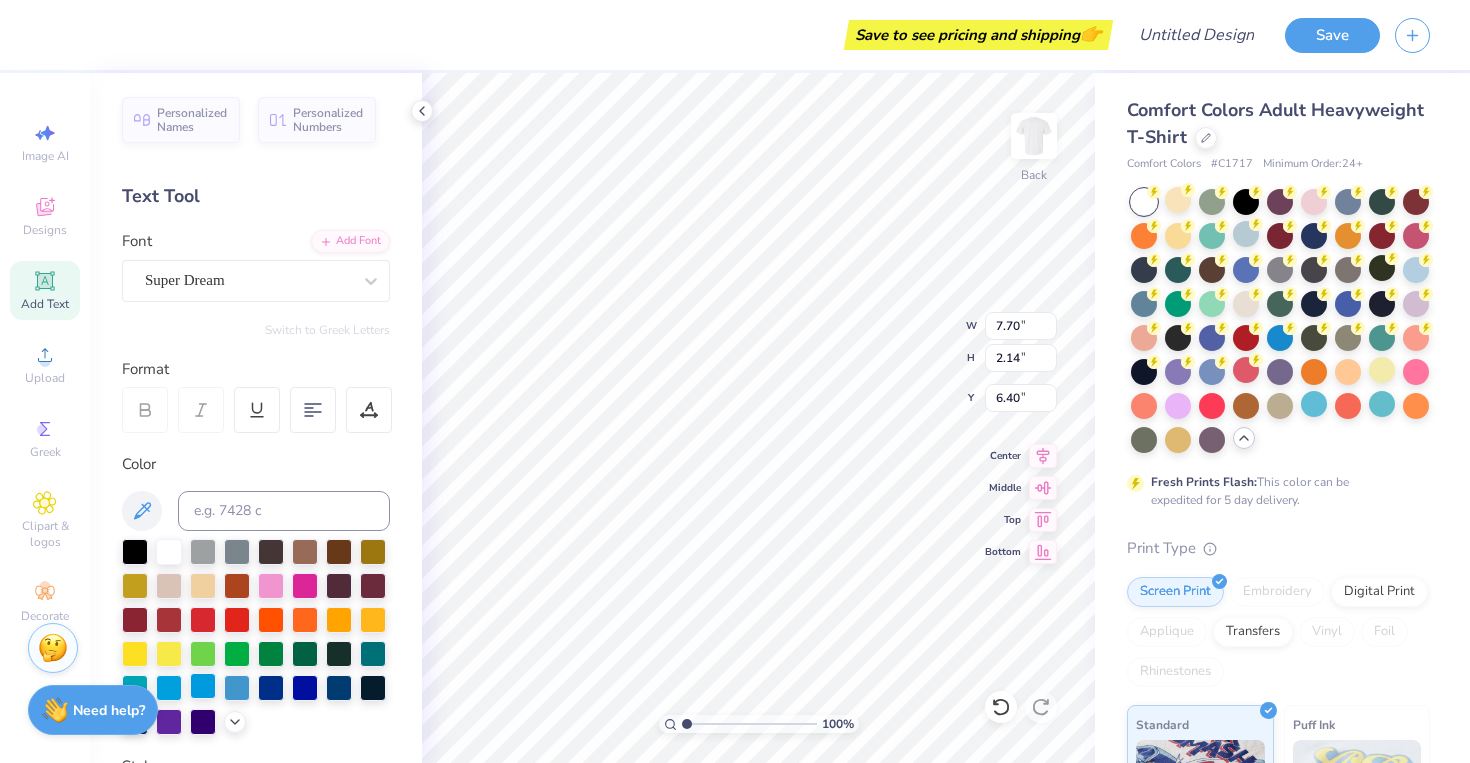 click at bounding box center (203, 686) 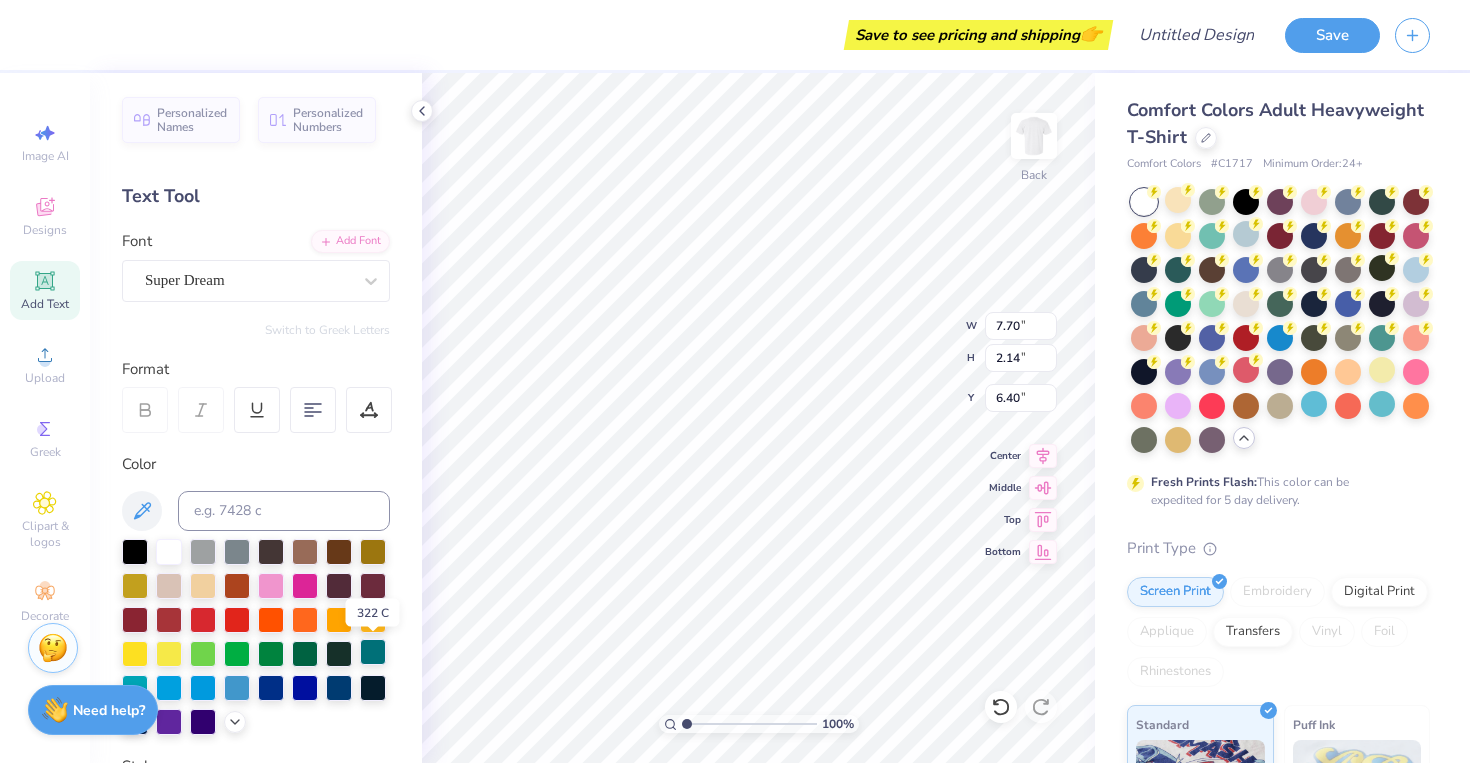 click at bounding box center (373, 652) 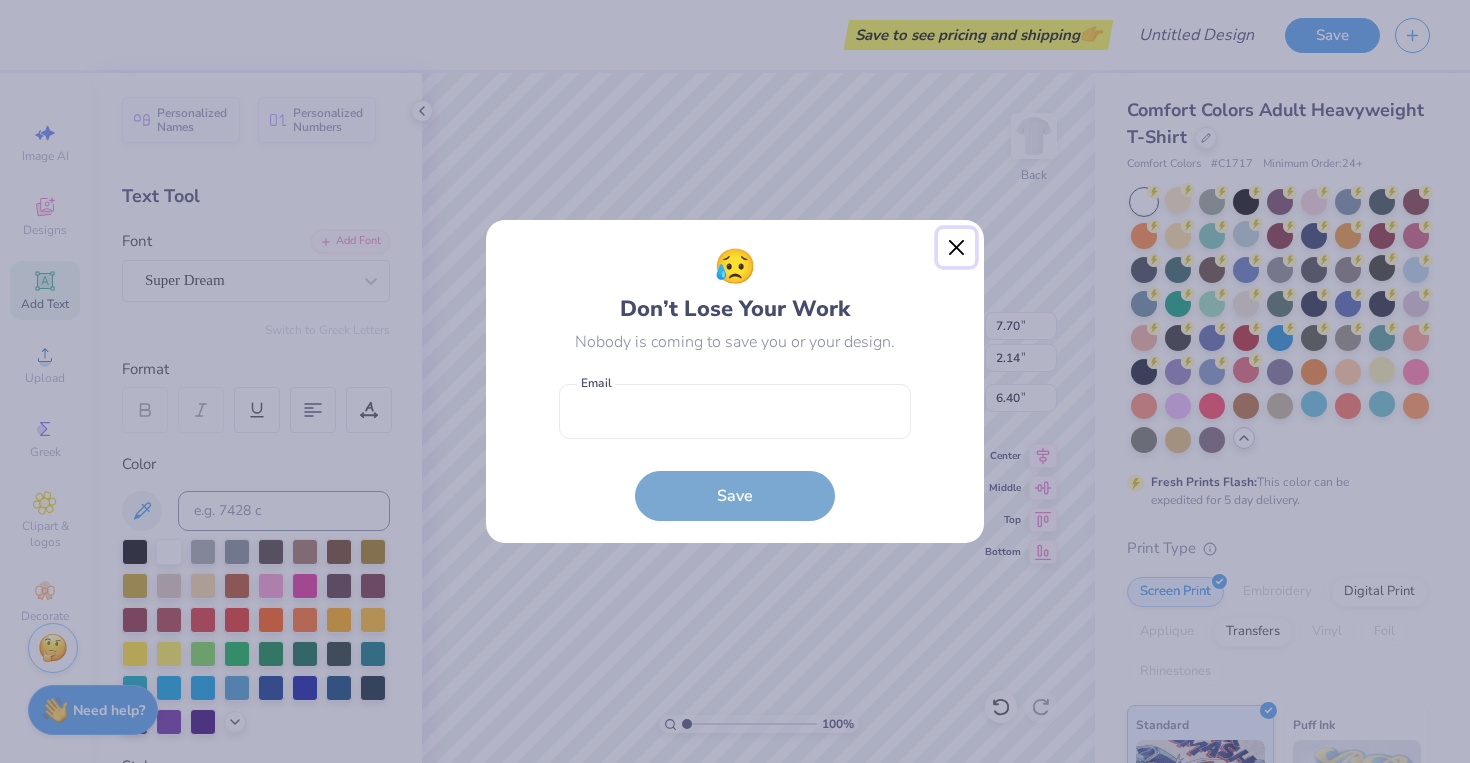 click at bounding box center [957, 248] 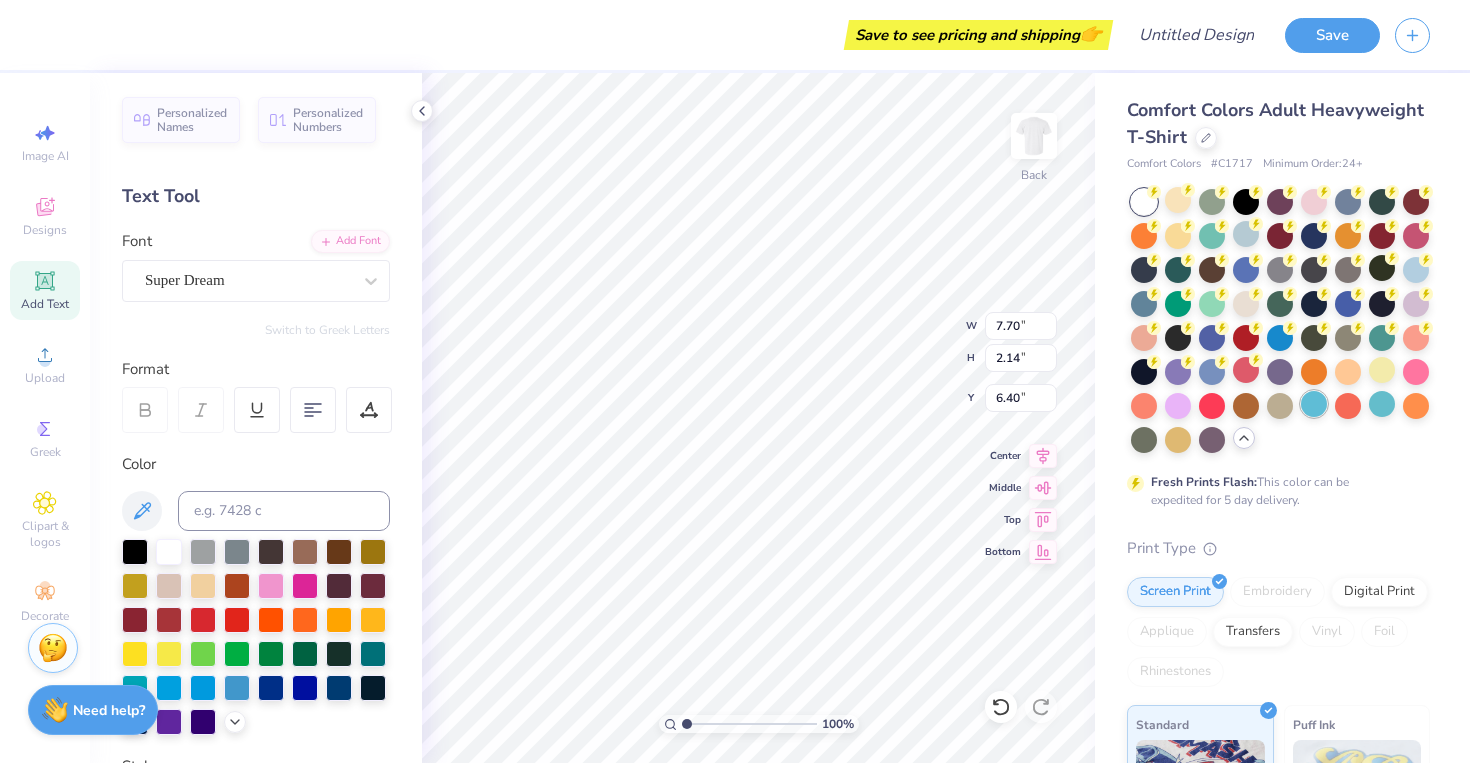 click at bounding box center [1314, 404] 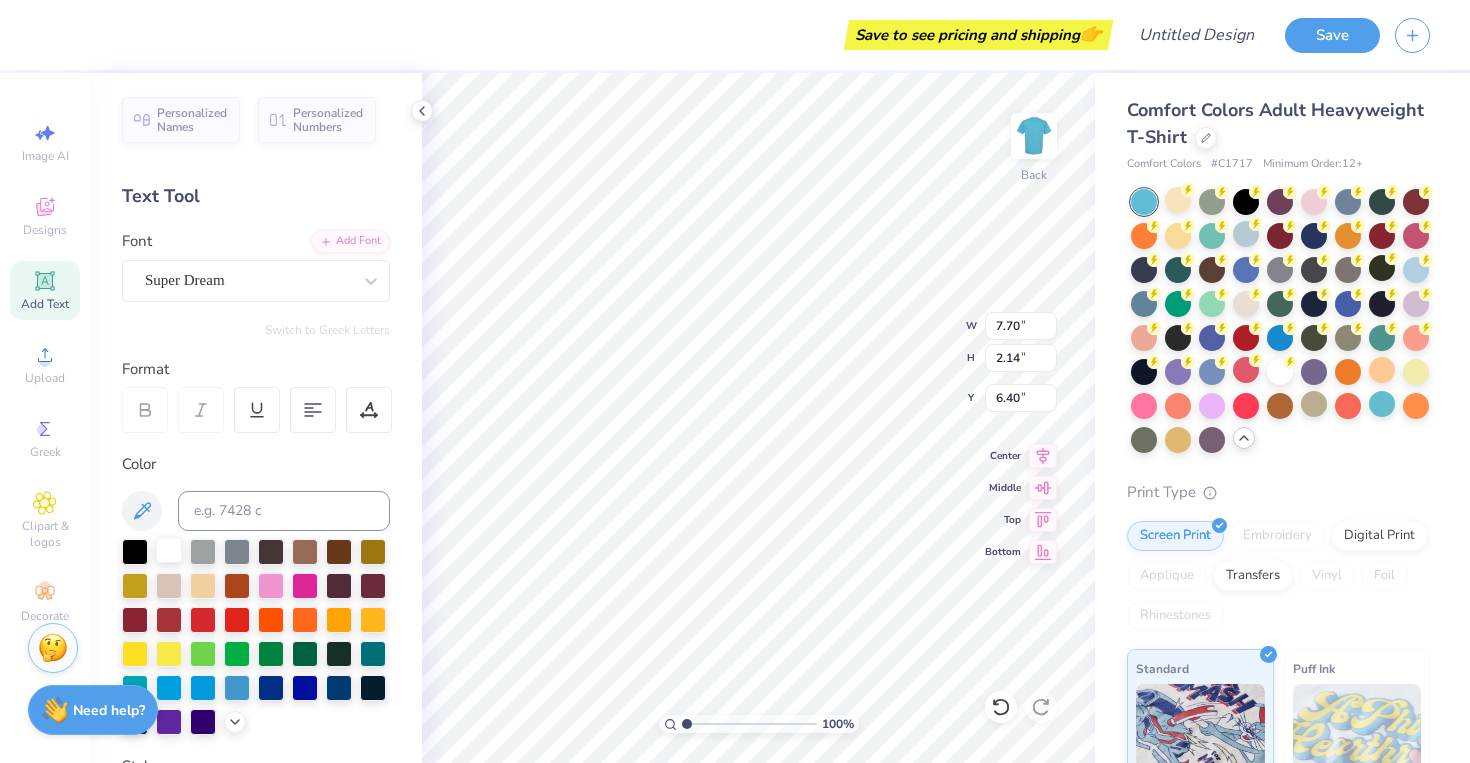 click at bounding box center (169, 550) 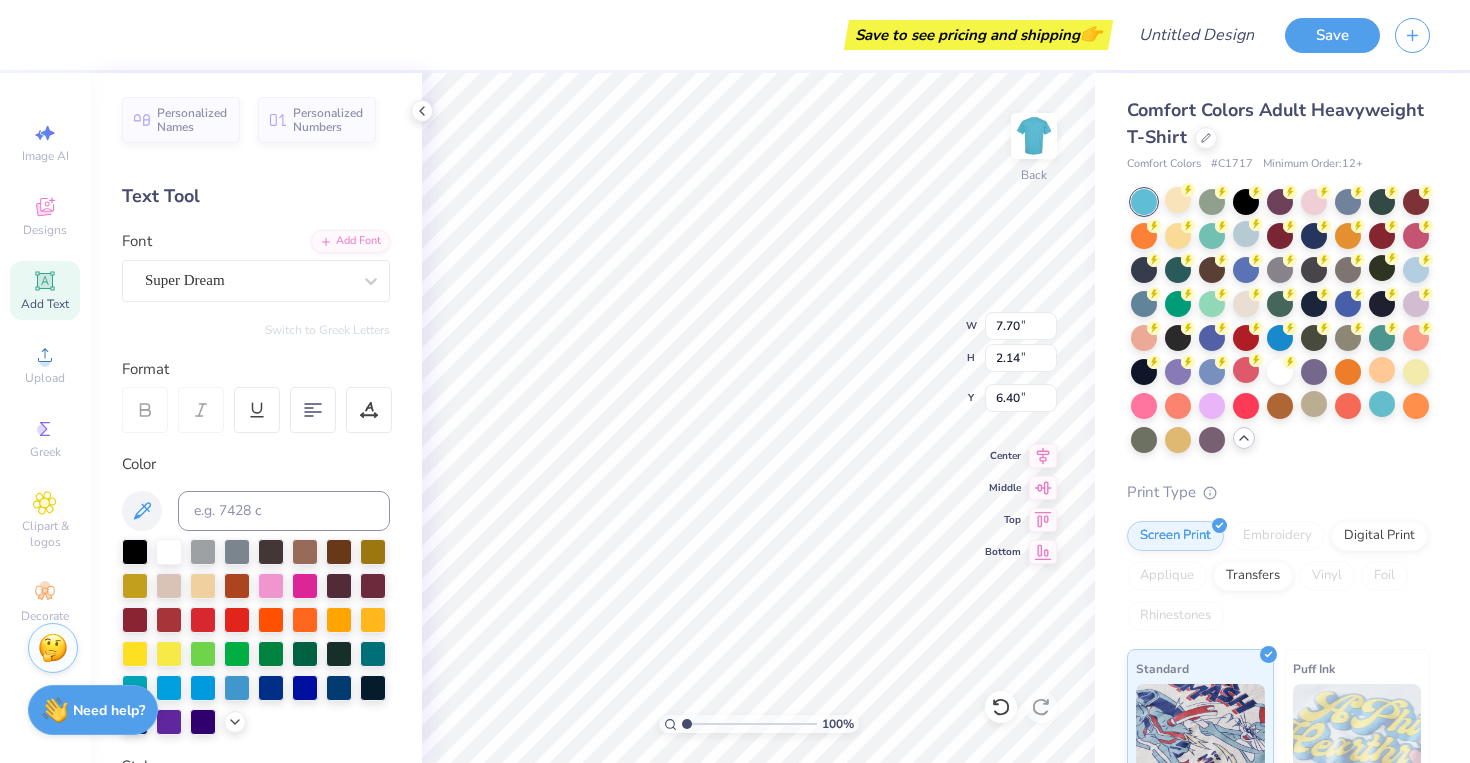 type on "6.61" 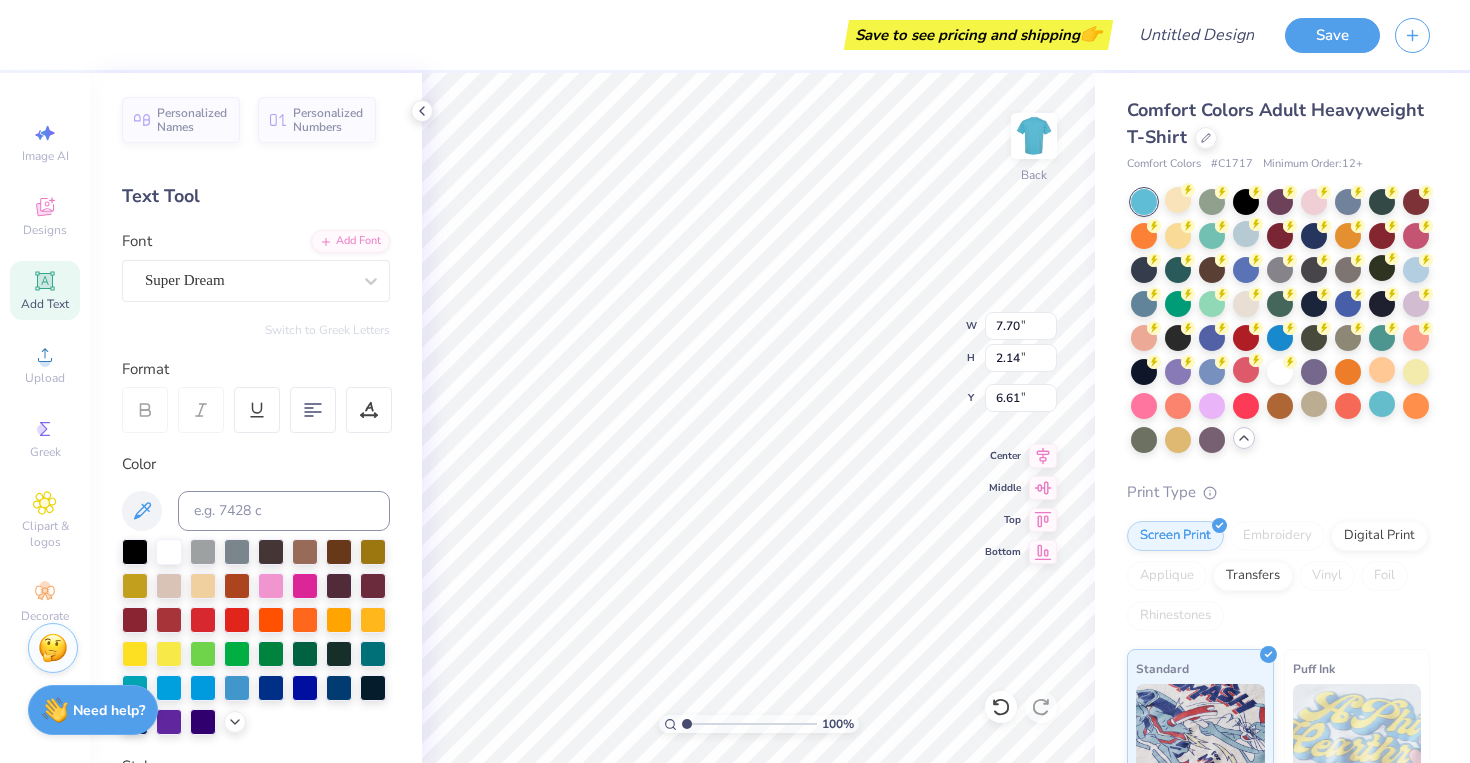 type on "6.92" 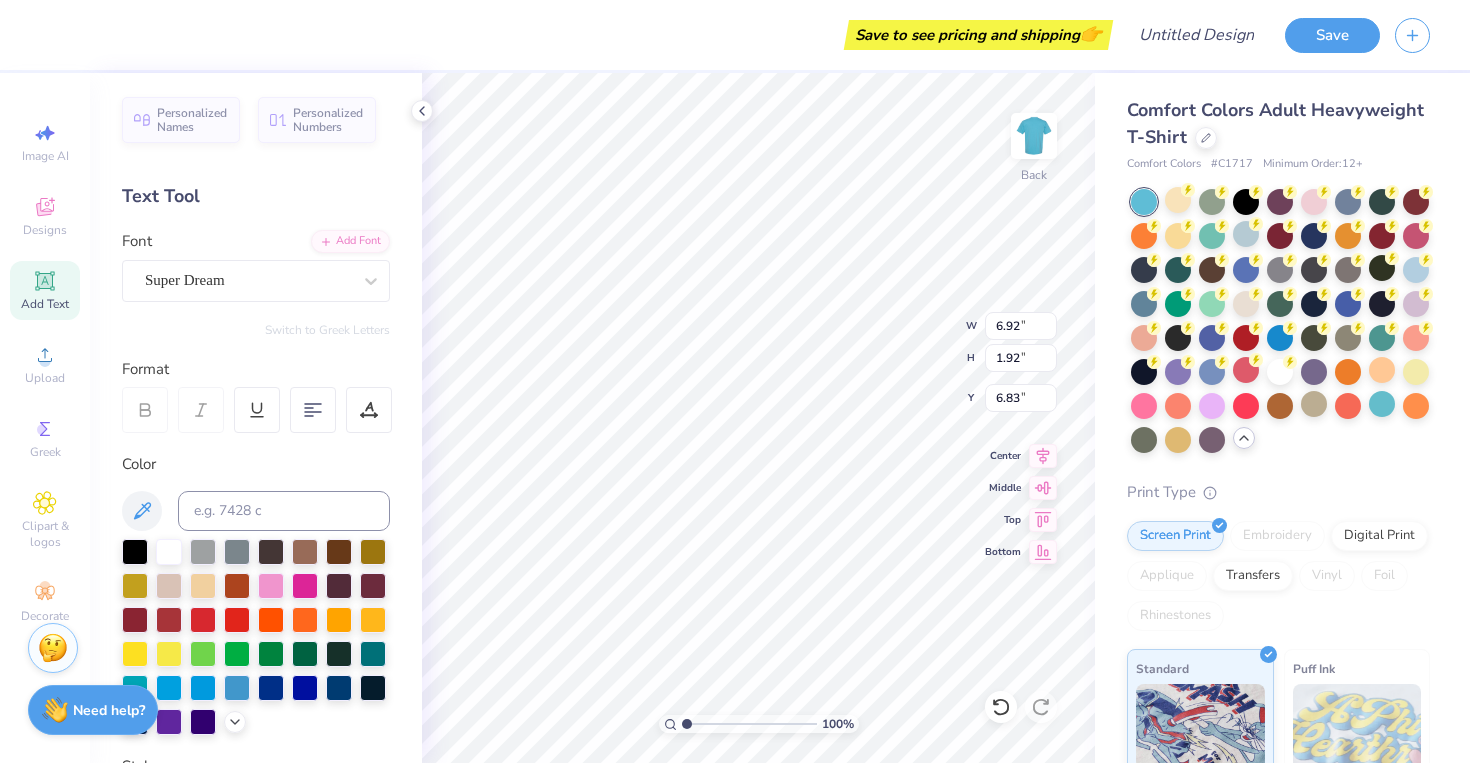 type on "6.51" 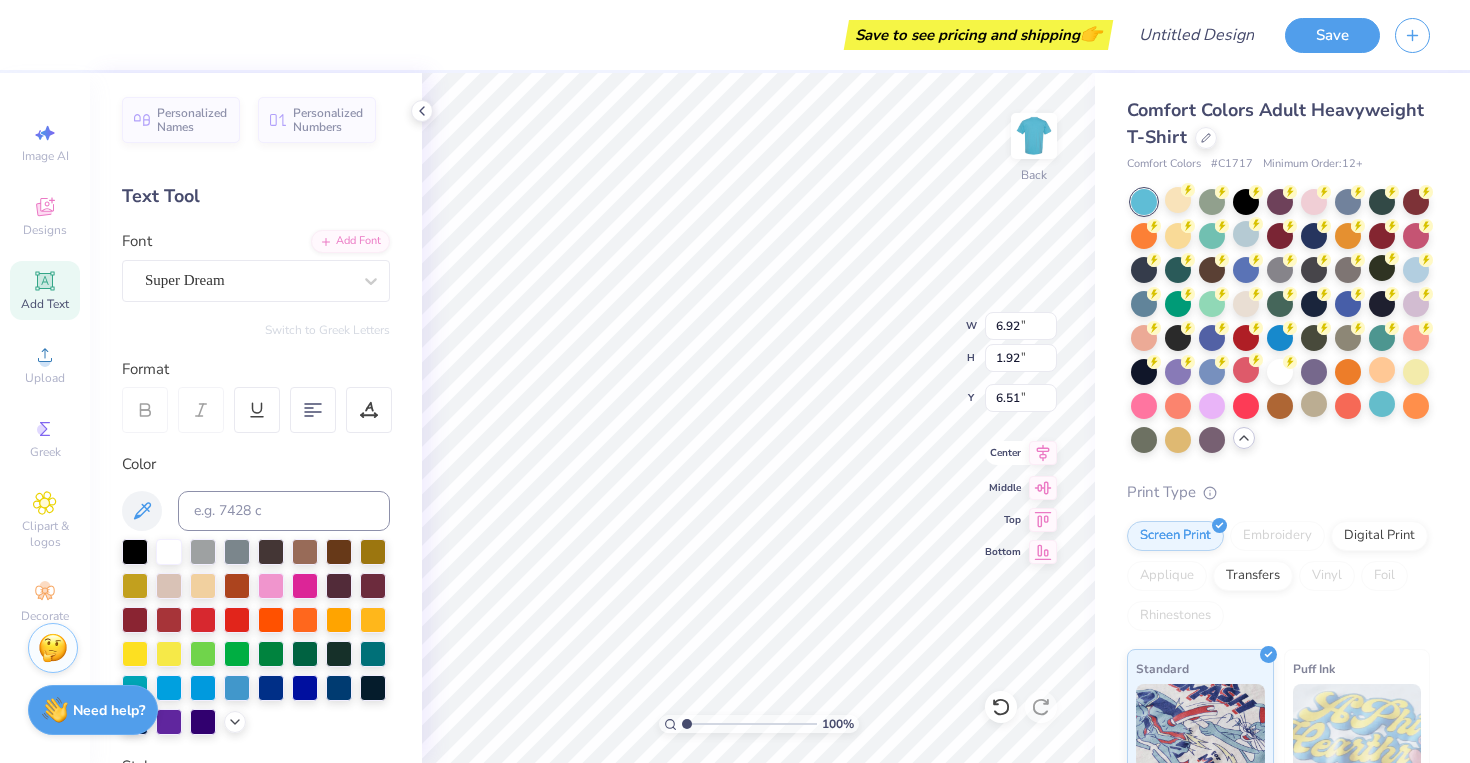 click 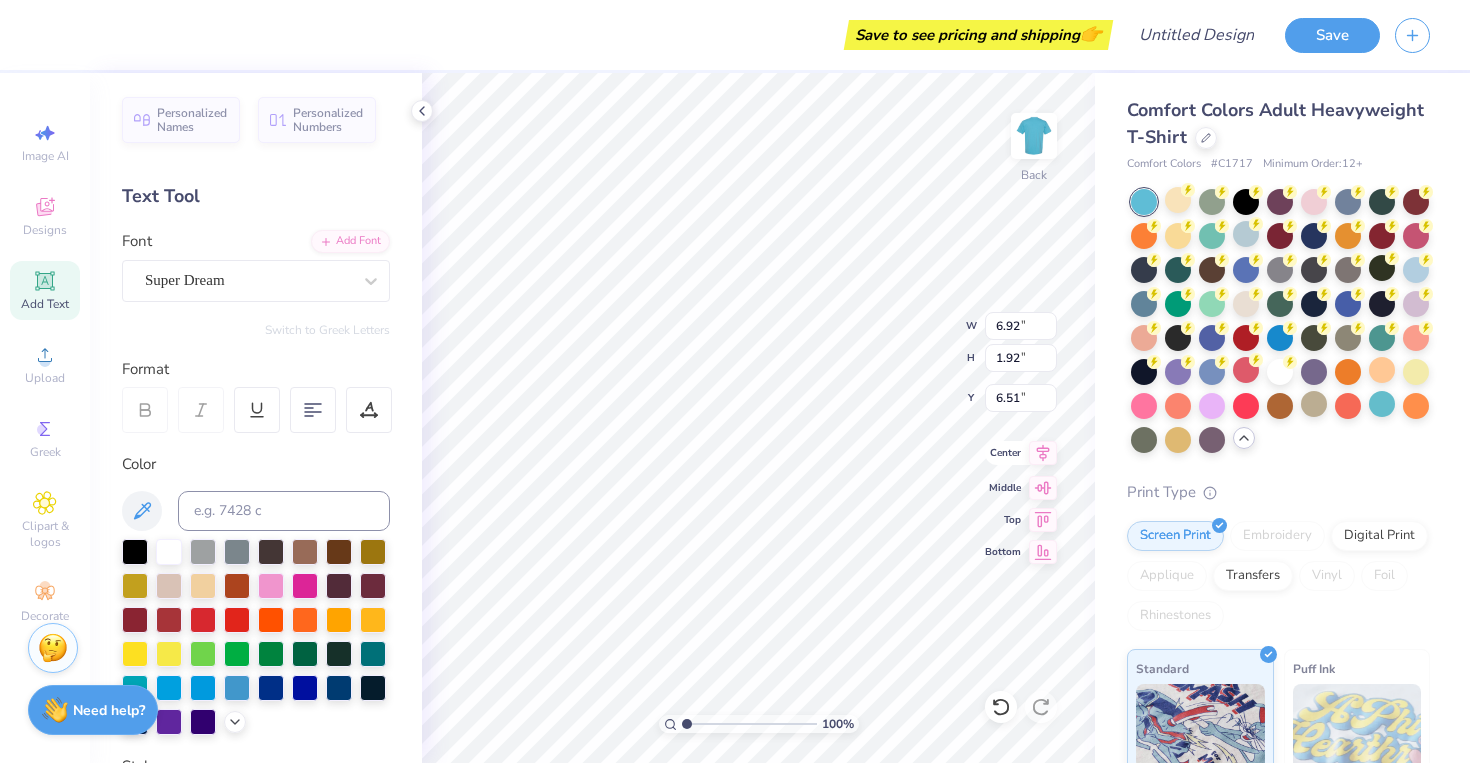 type on "14.17" 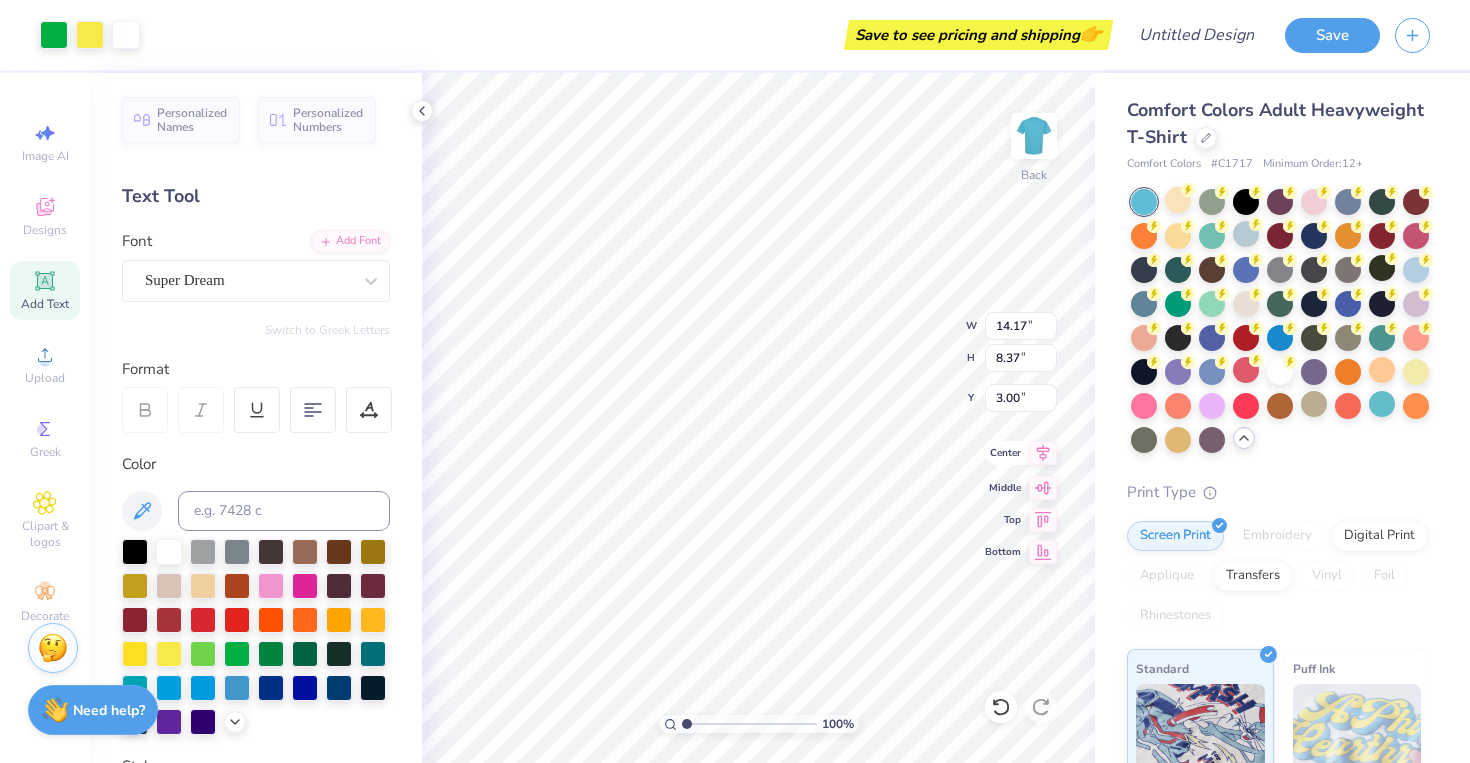 click 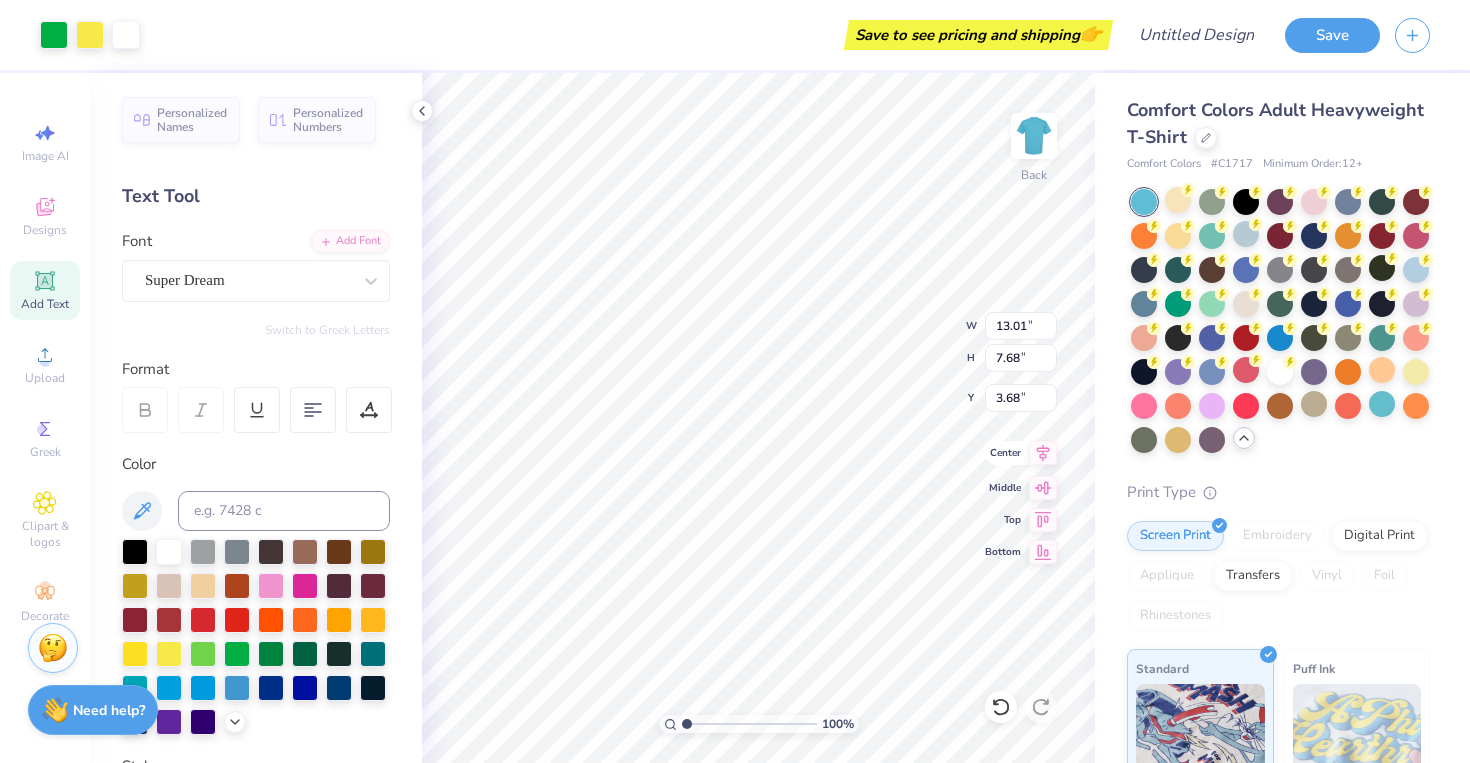 click 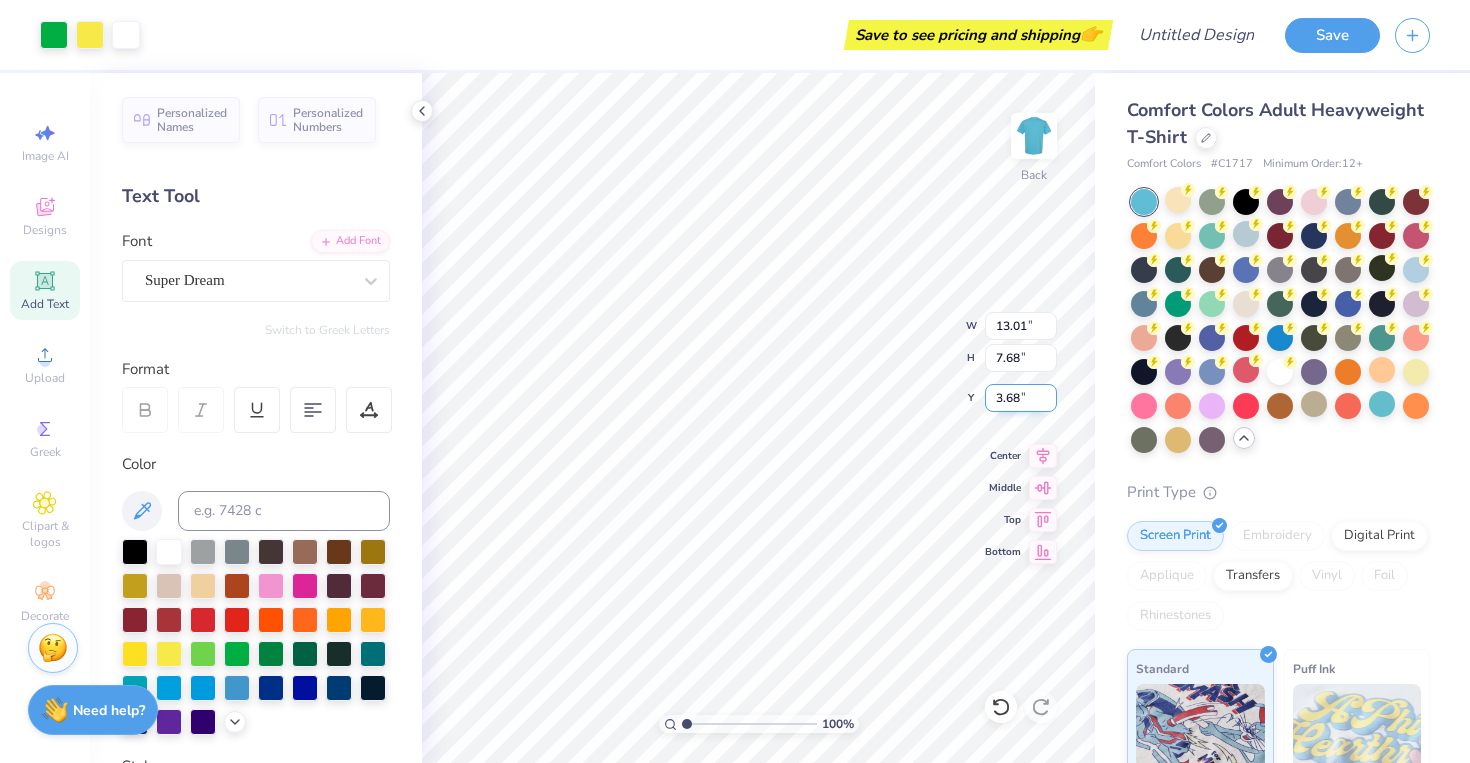type on "13.31" 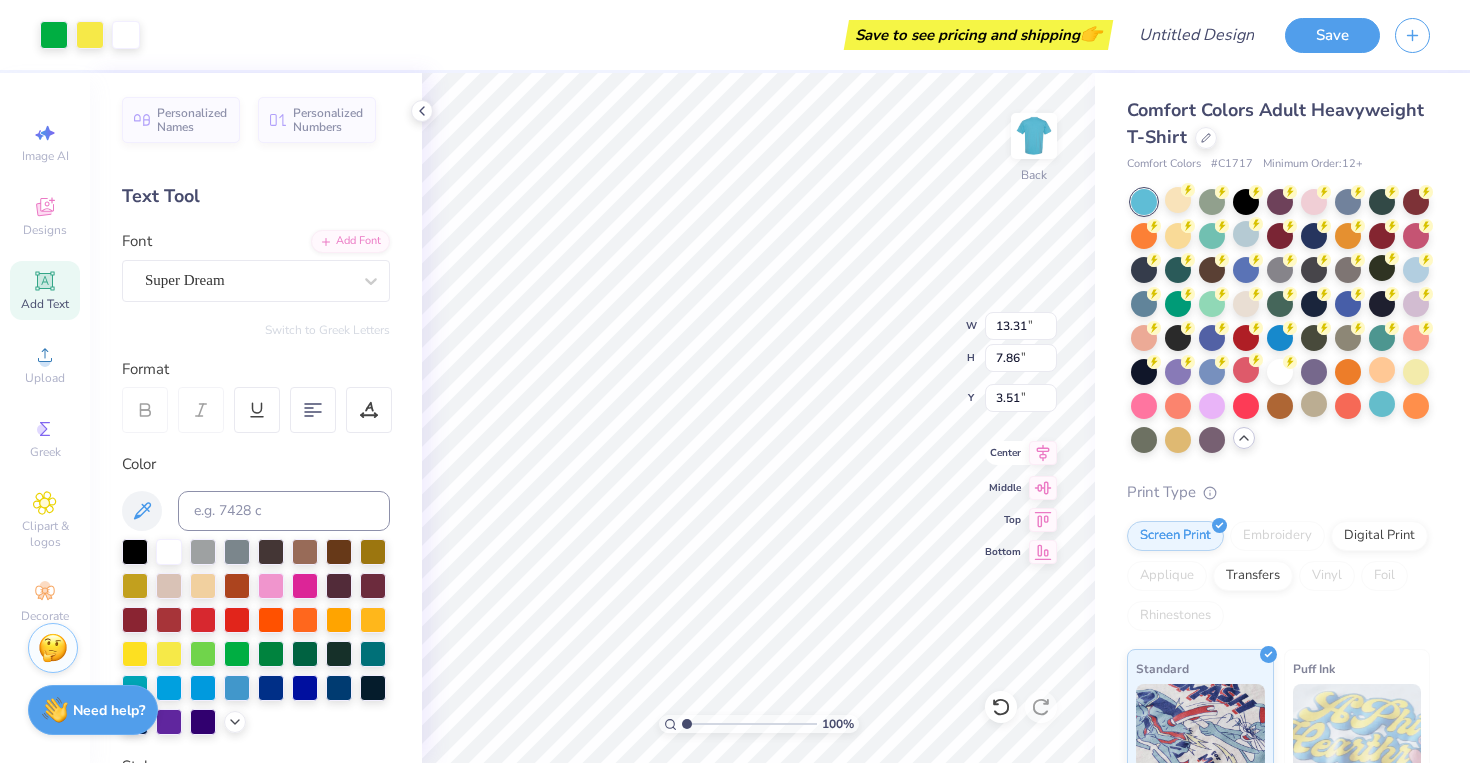click 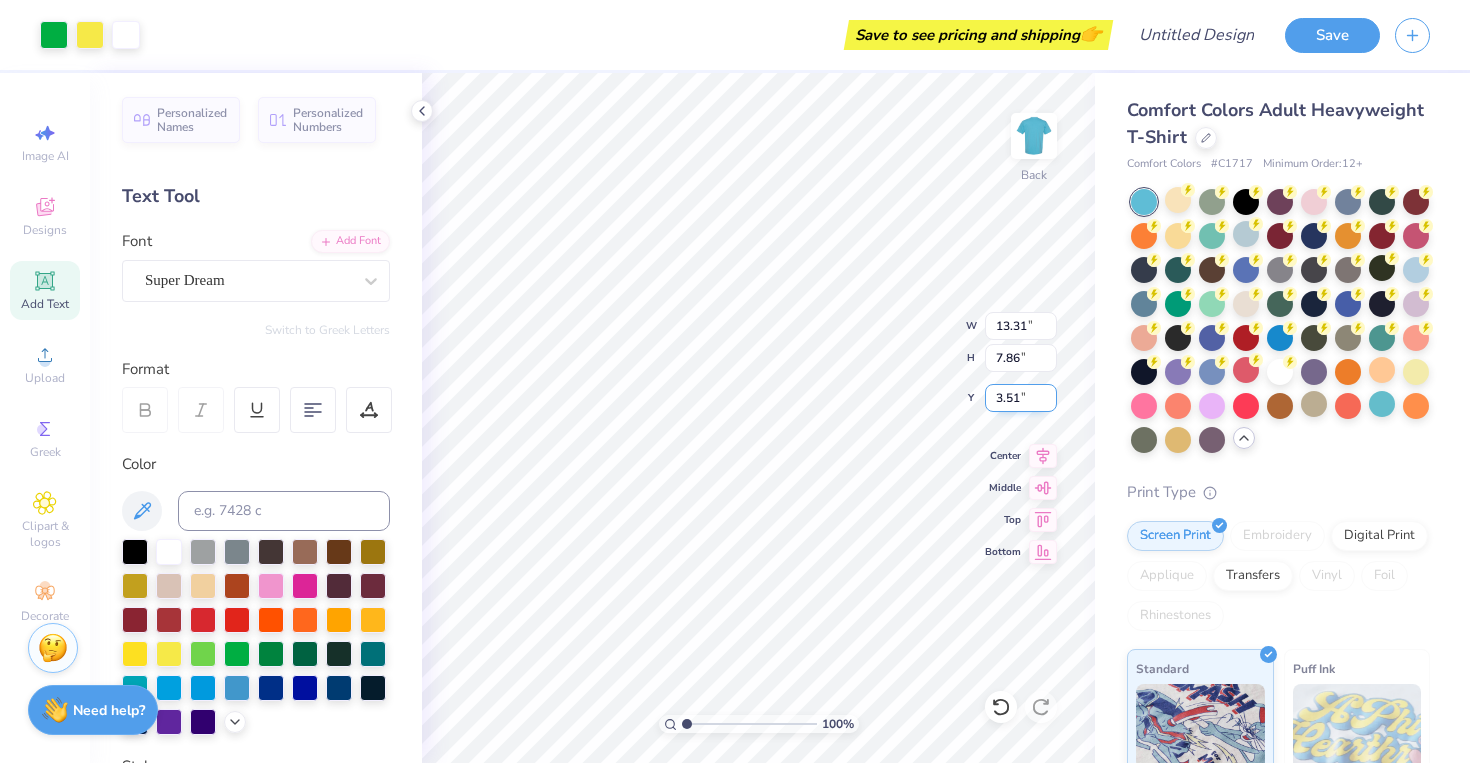 type on "13.55" 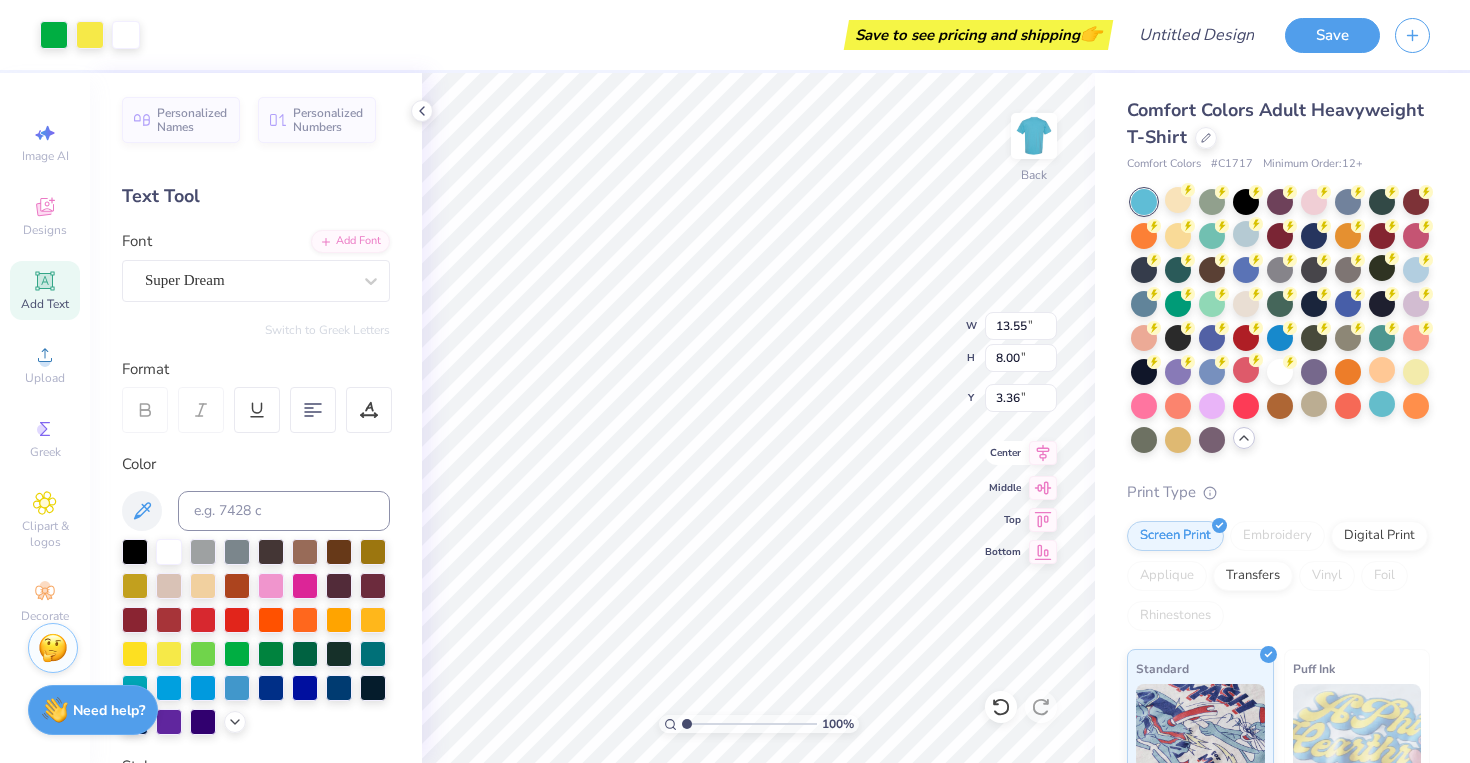 click 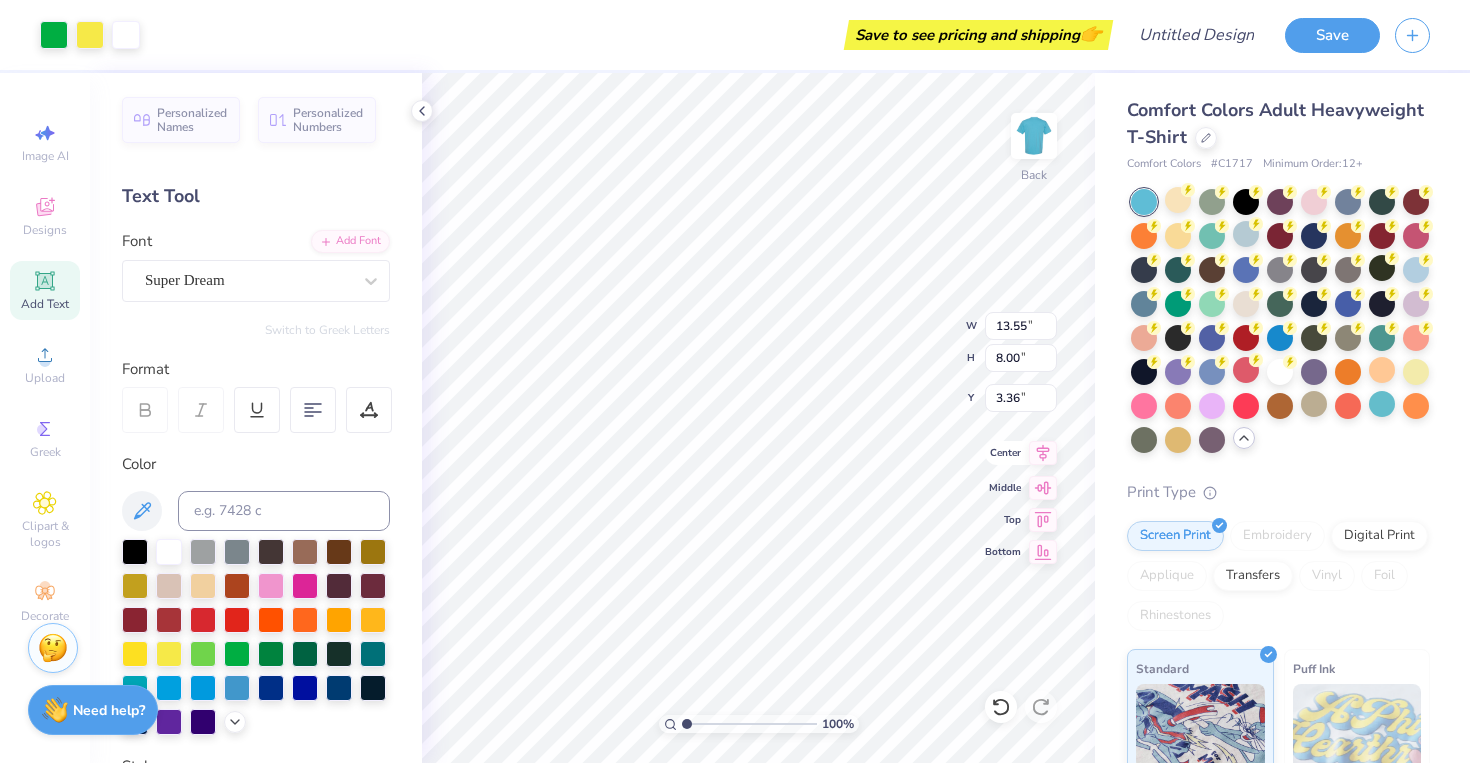type on "13.81" 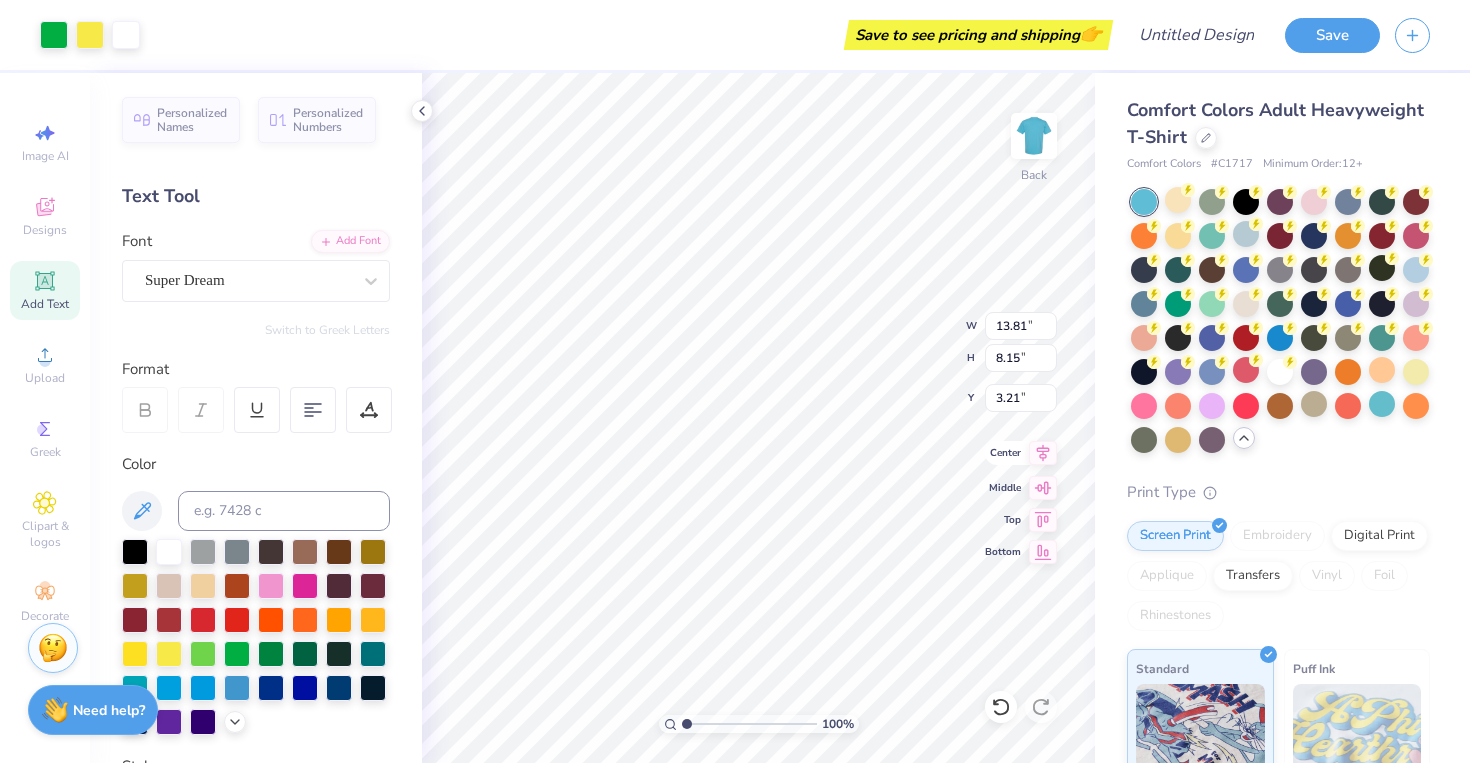 click 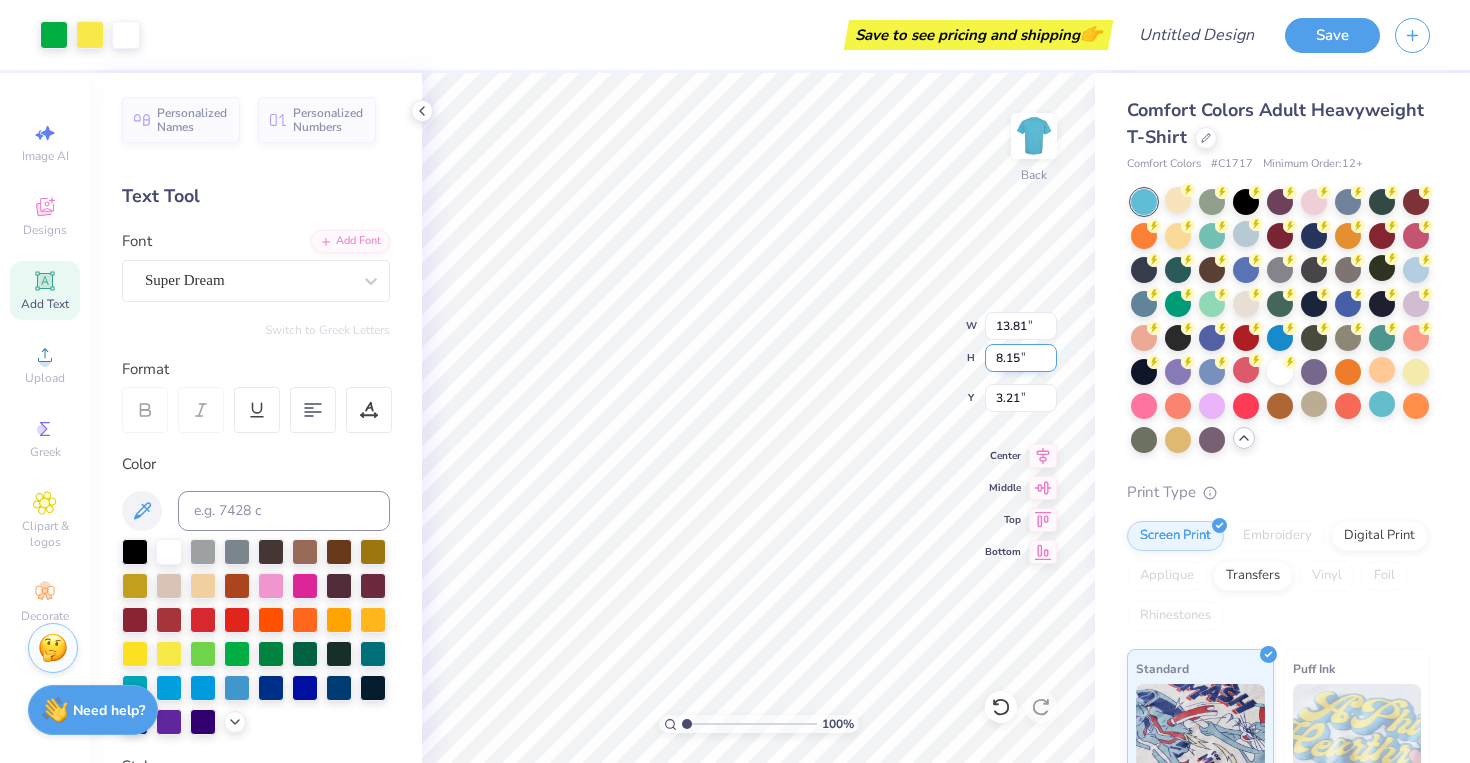 type on "6.92" 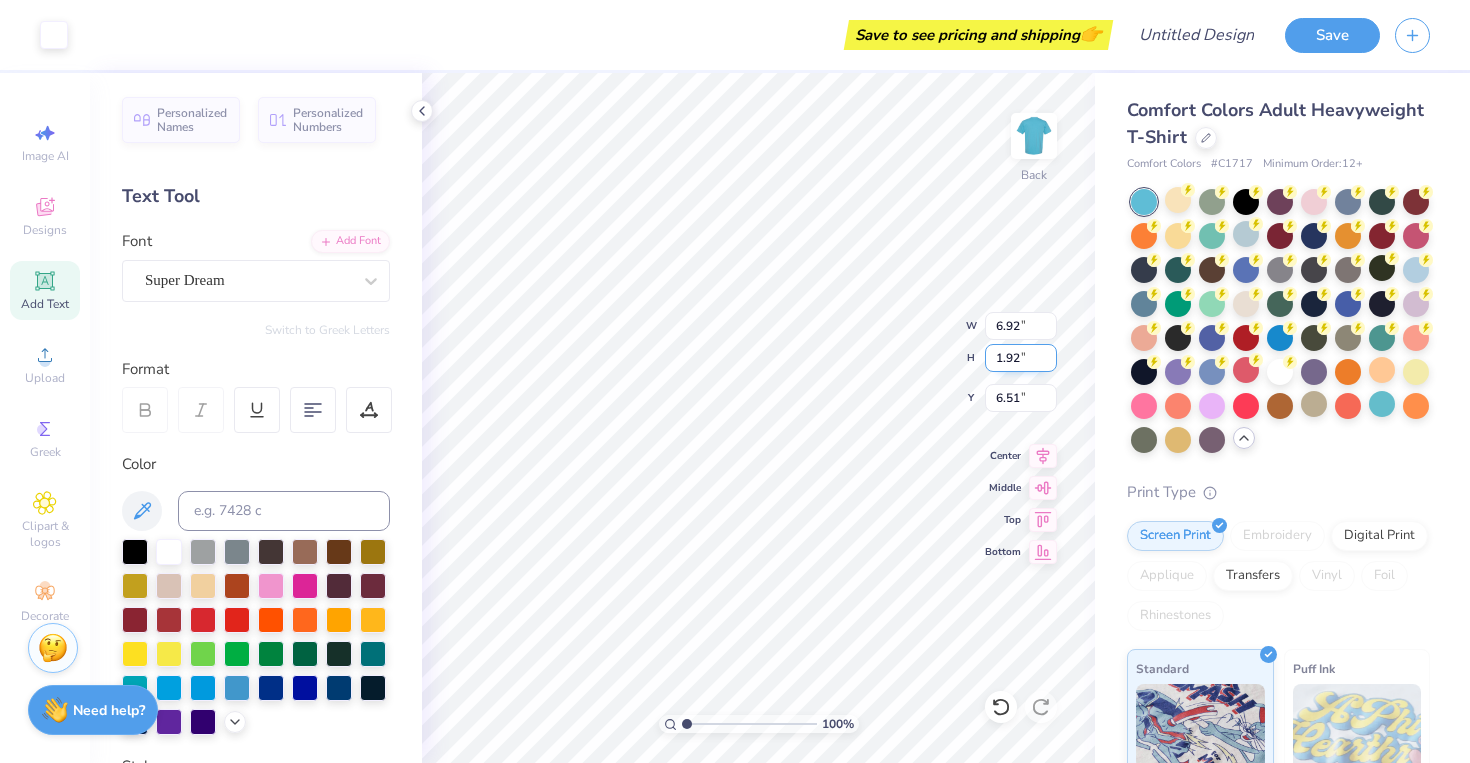 type on "6.33" 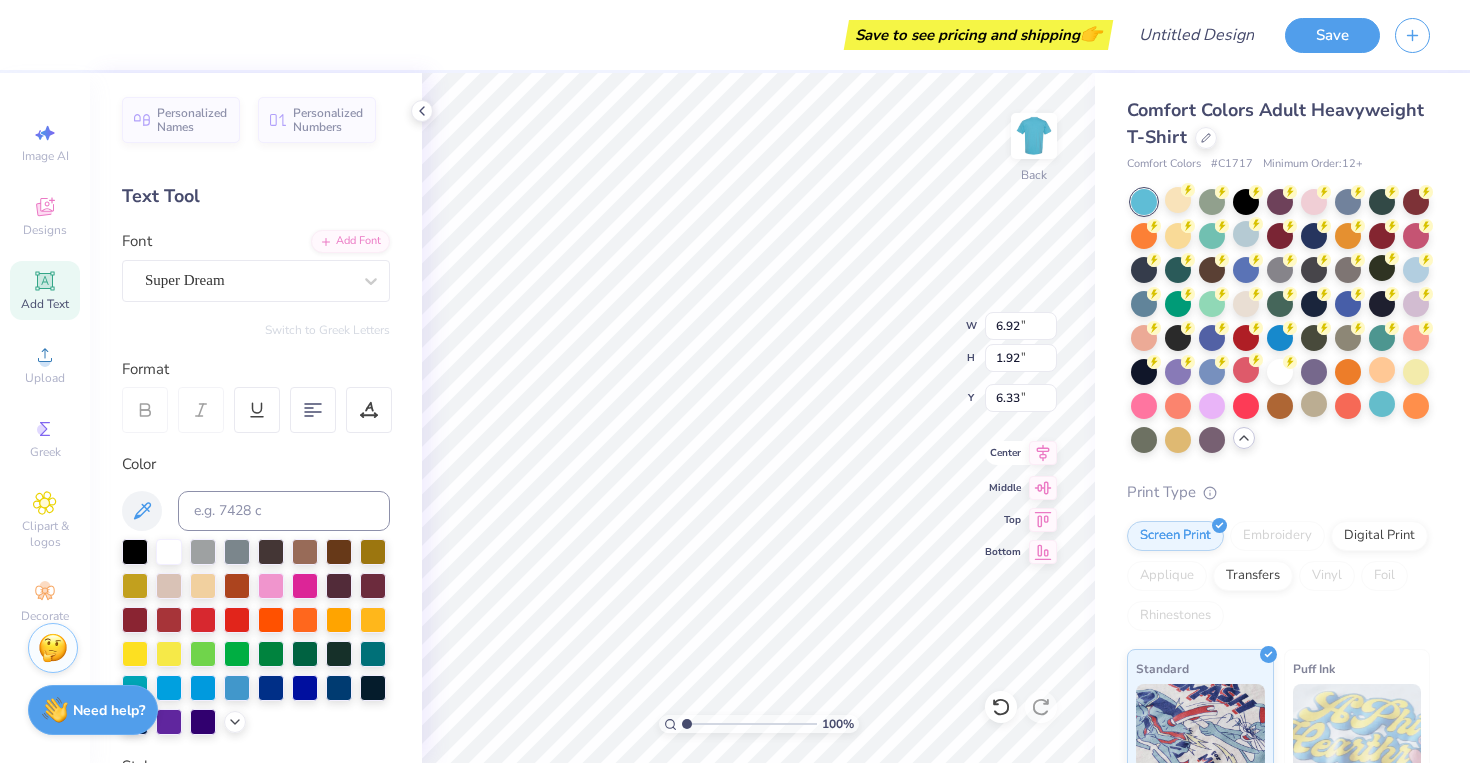 click 